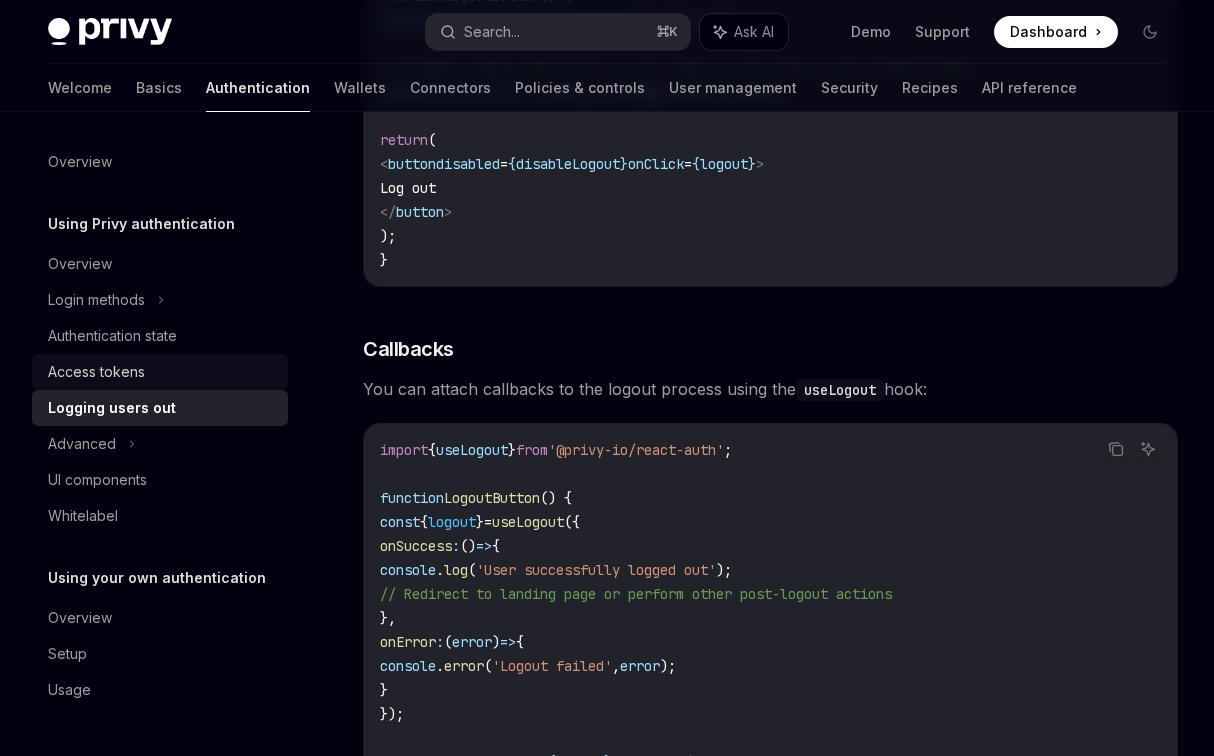 scroll, scrollTop: 688, scrollLeft: 0, axis: vertical 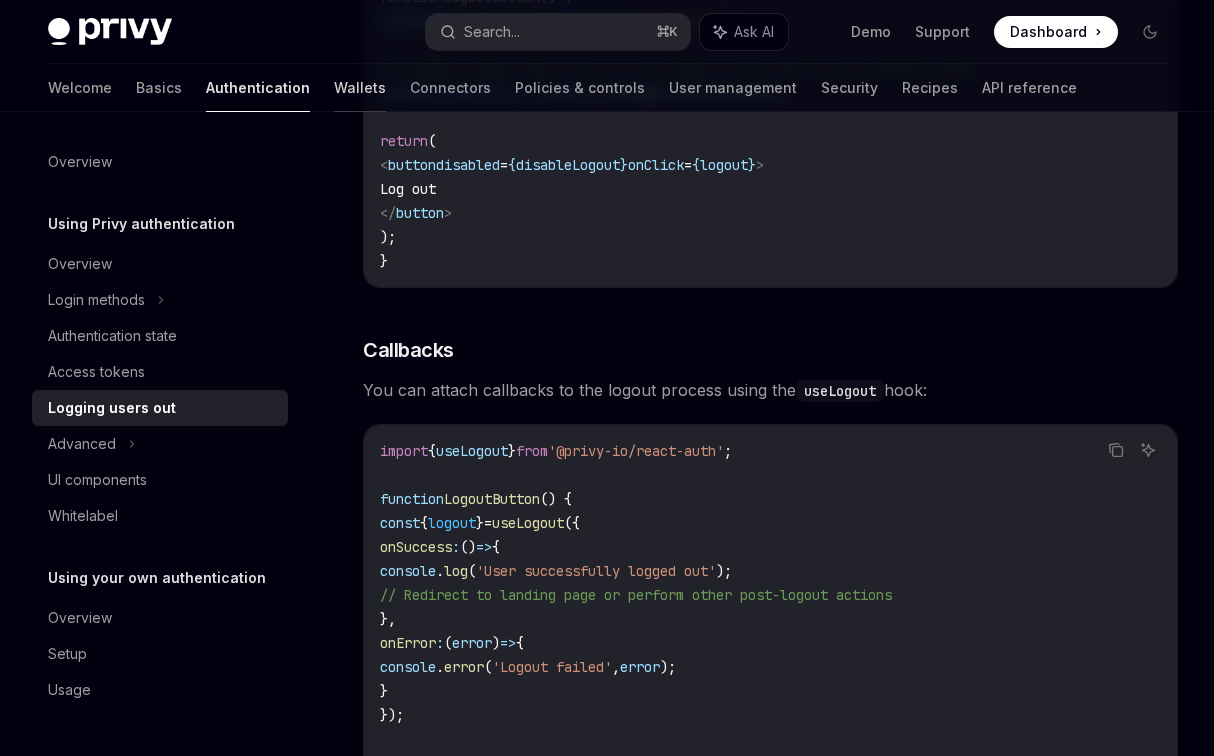 click on "Wallets" at bounding box center (360, 88) 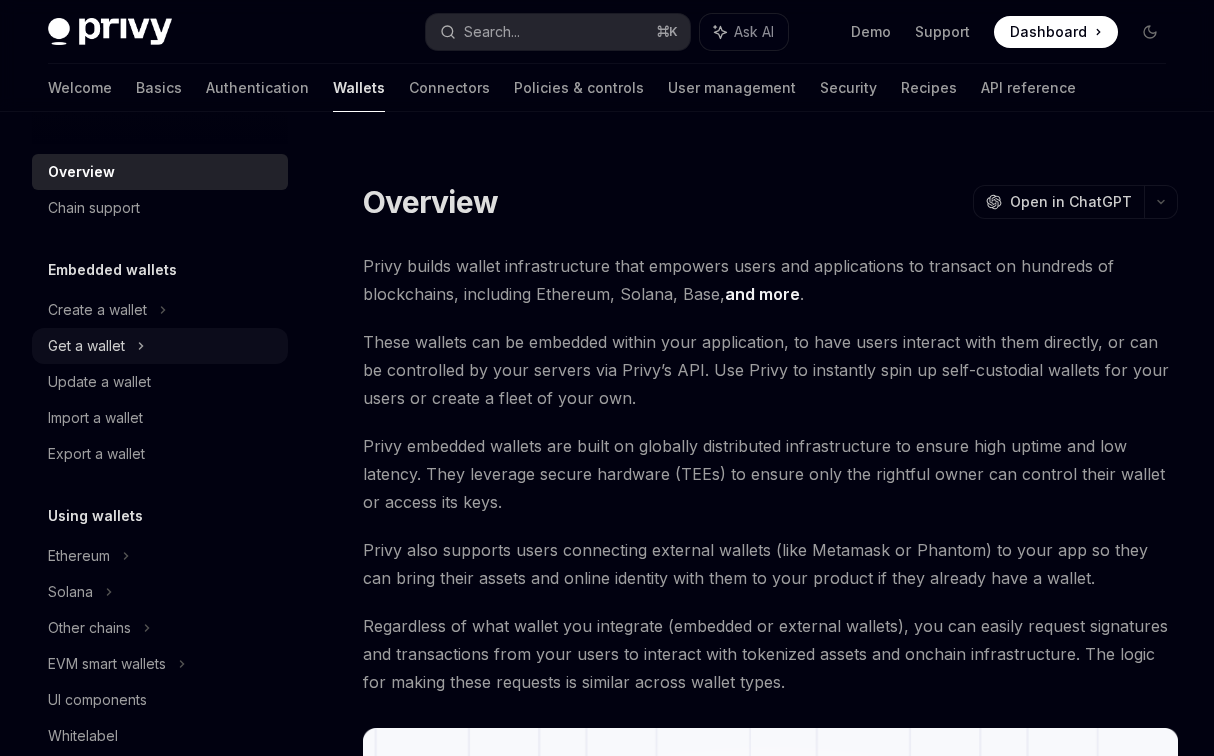 click on "Get a wallet" at bounding box center (86, 346) 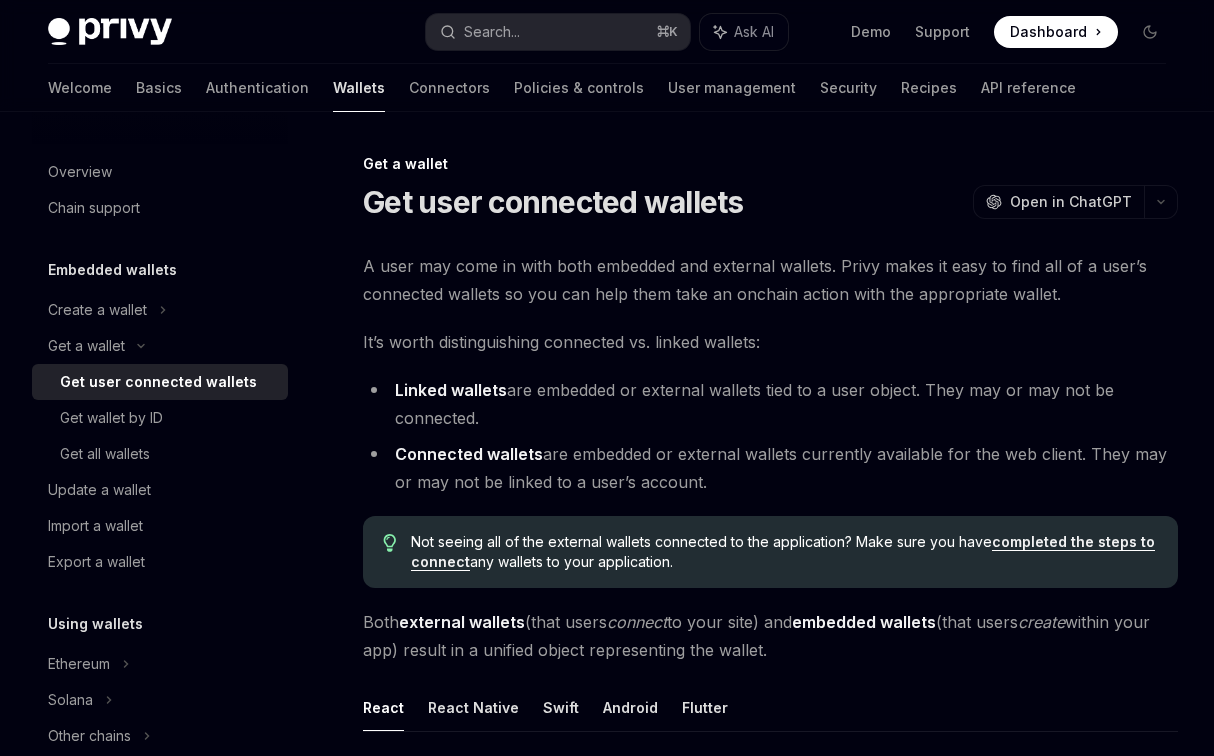 scroll, scrollTop: 0, scrollLeft: 0, axis: both 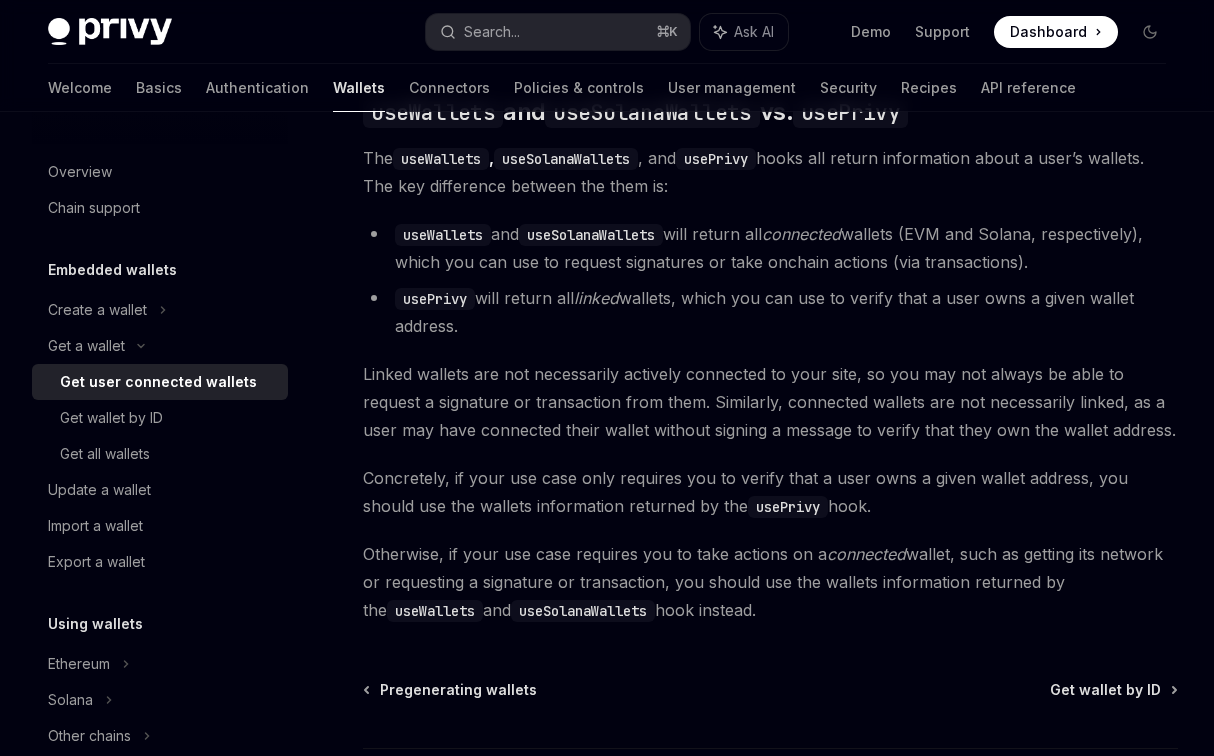 click on "Get user connected wallets" at bounding box center (158, 382) 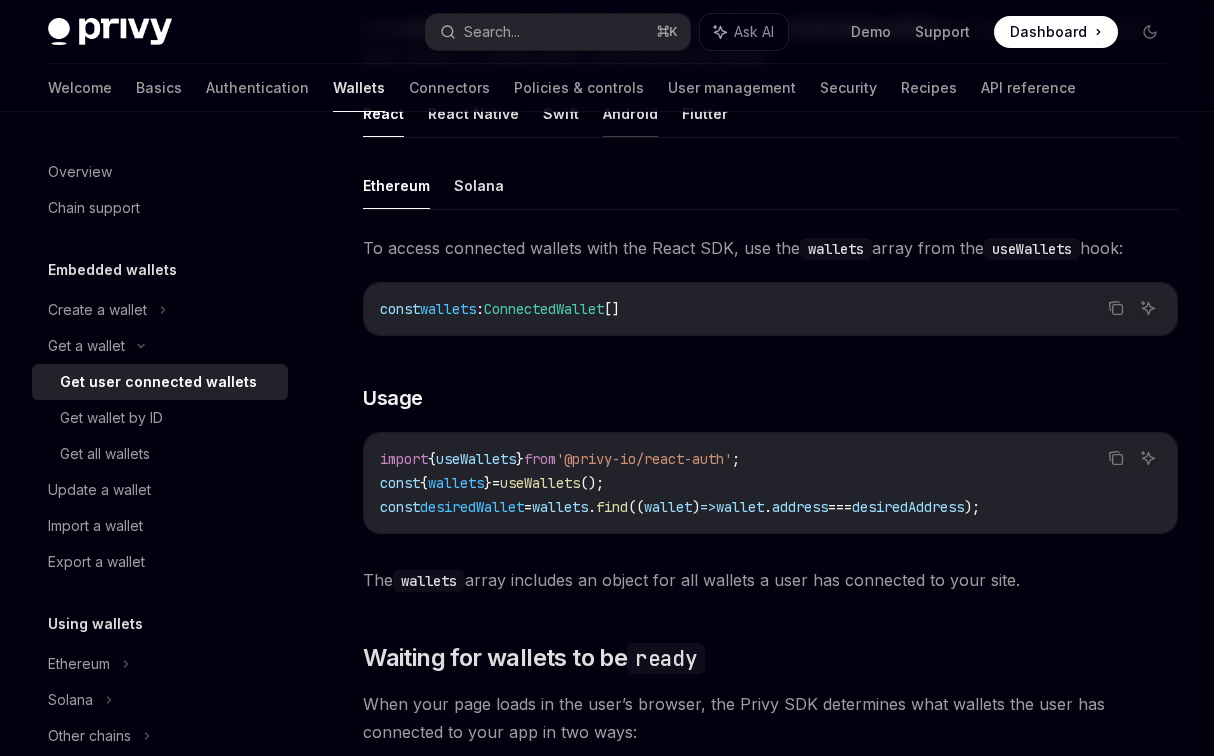 scroll, scrollTop: 727, scrollLeft: 0, axis: vertical 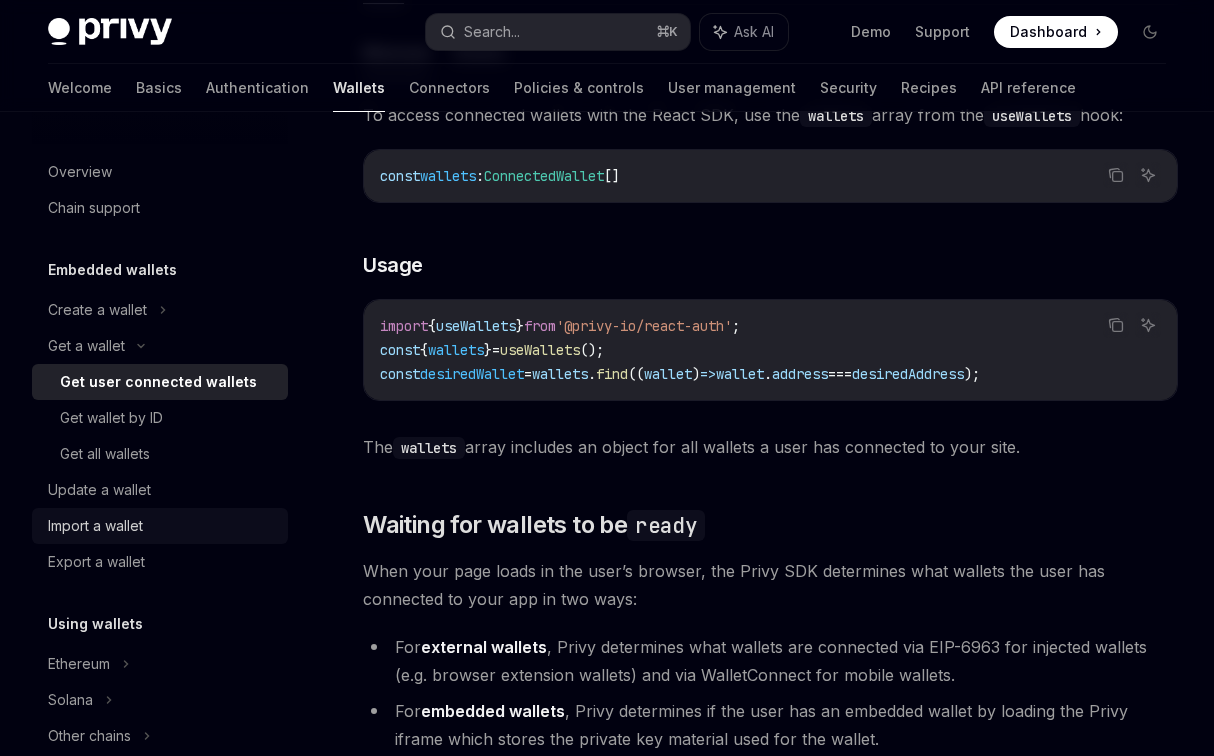 click on "Import a wallet" at bounding box center (162, 526) 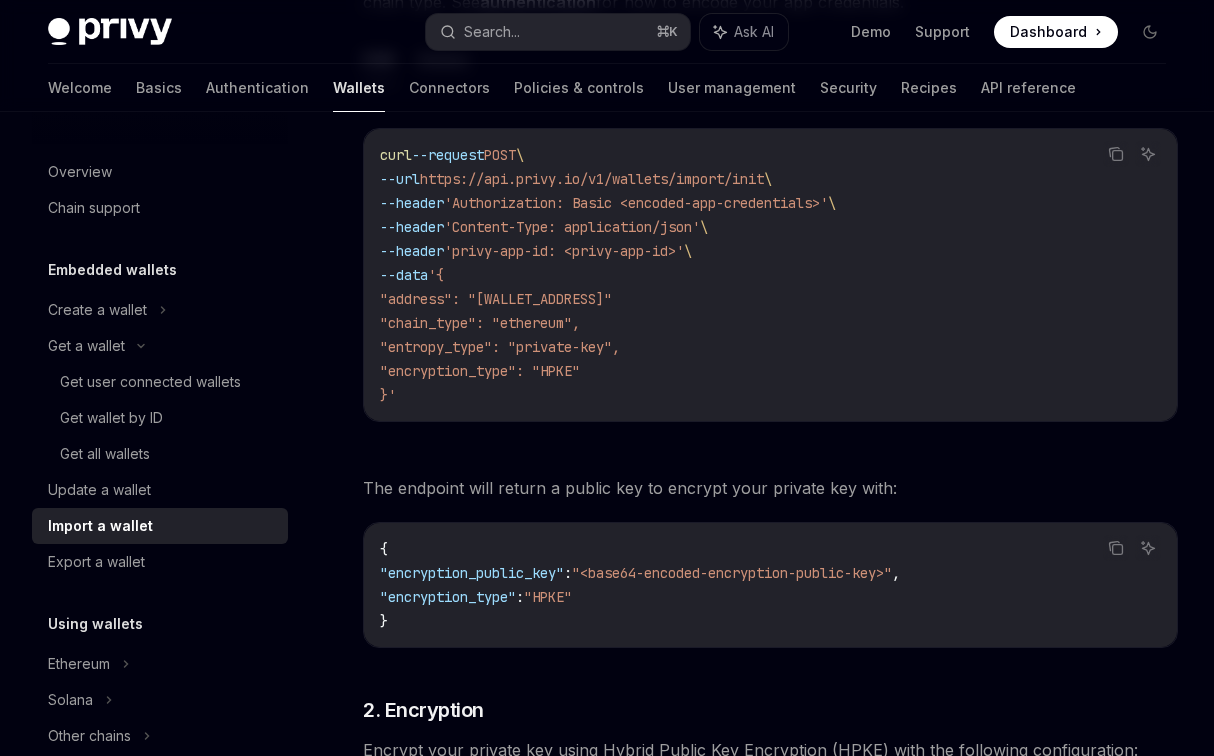 scroll, scrollTop: 665, scrollLeft: 0, axis: vertical 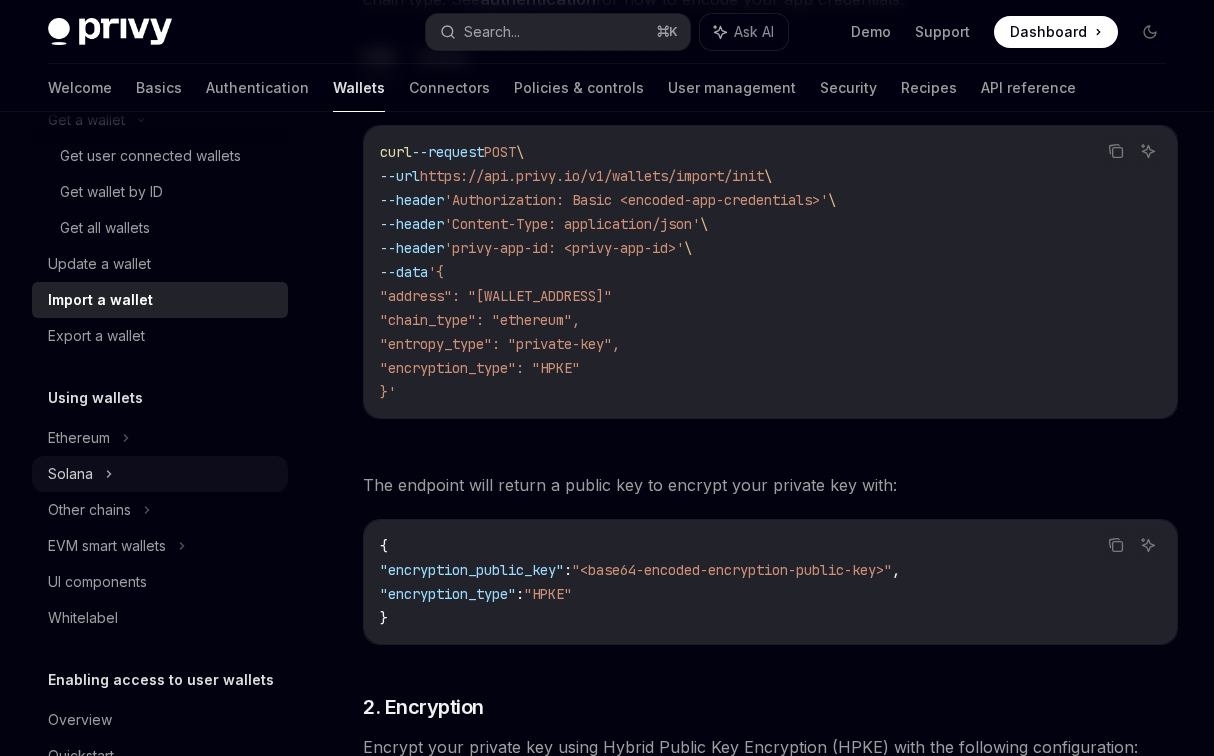 click on "Solana" at bounding box center [160, 120] 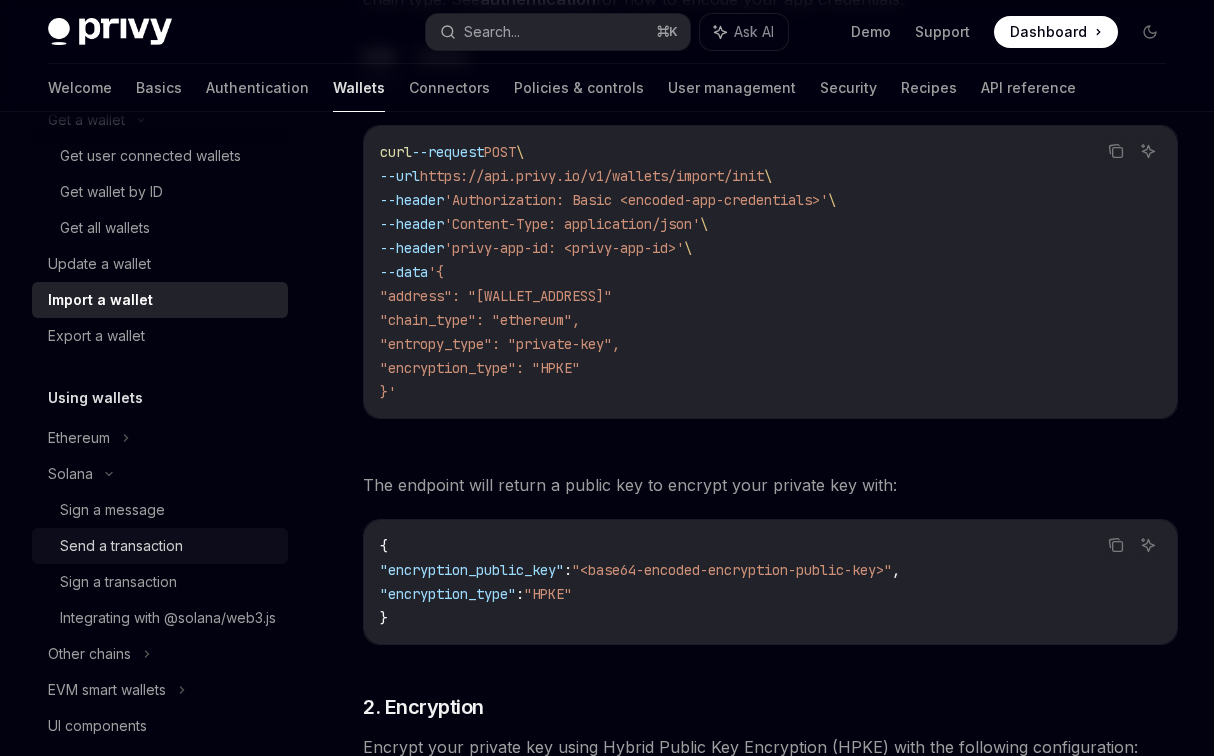 click on "Send a transaction" at bounding box center [121, 546] 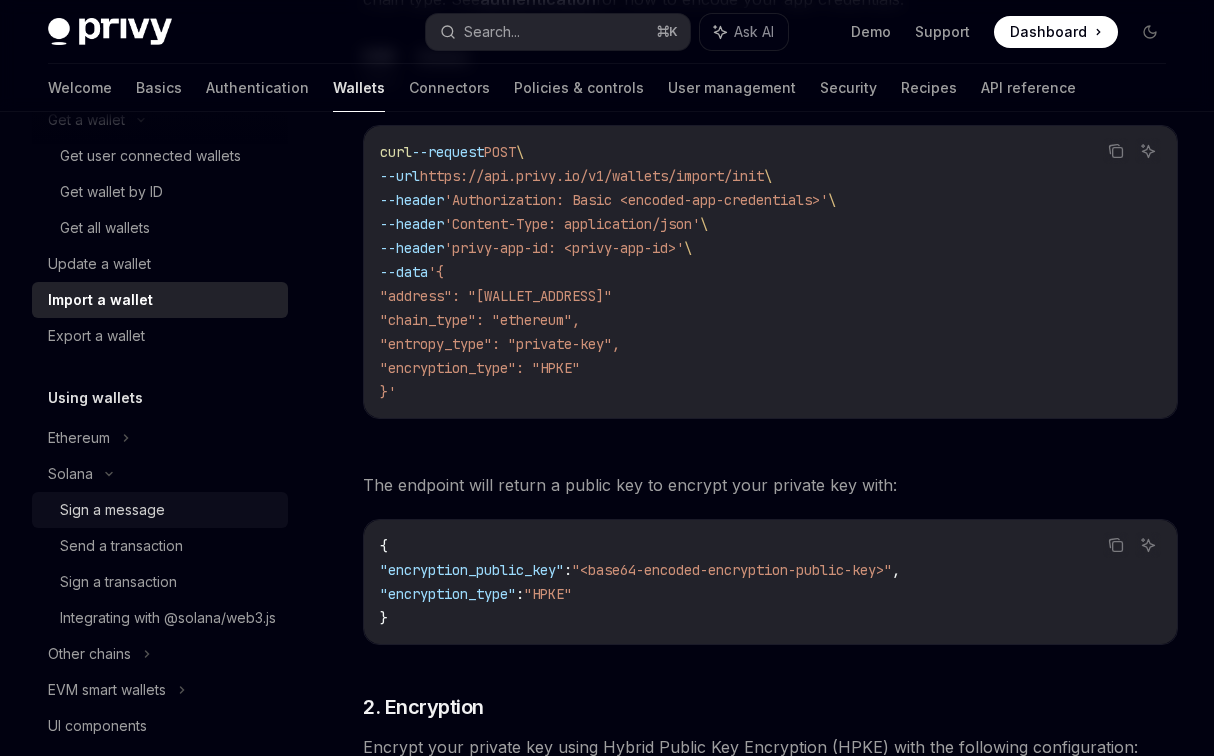 click on "Sign a message" at bounding box center (160, 510) 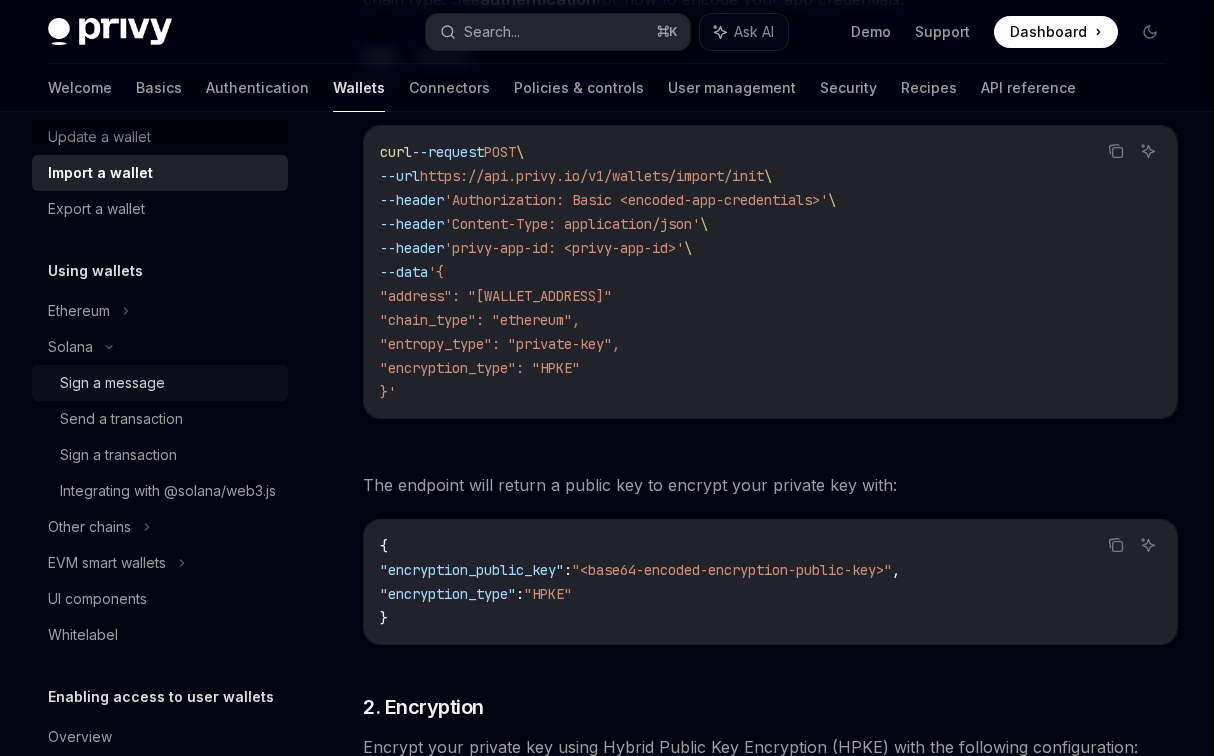 scroll, scrollTop: 364, scrollLeft: 0, axis: vertical 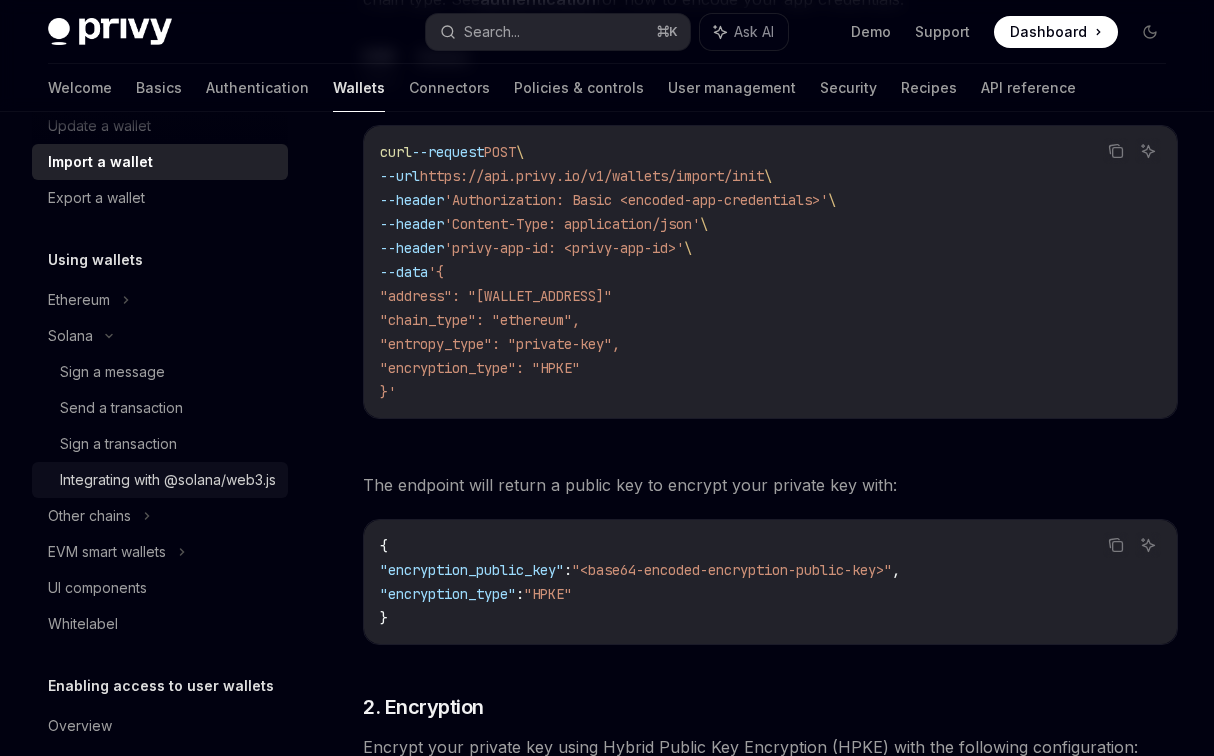 click on "Integrating with @solana/web3.js" at bounding box center [168, 480] 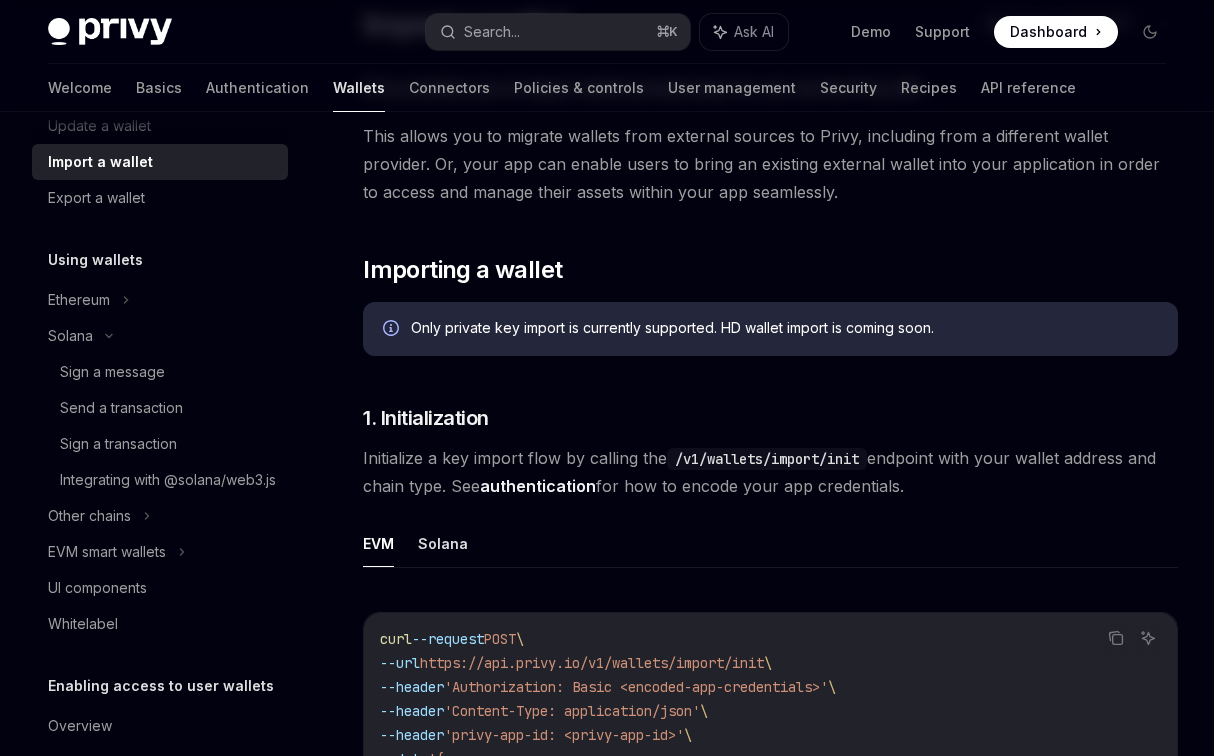scroll, scrollTop: 187, scrollLeft: 0, axis: vertical 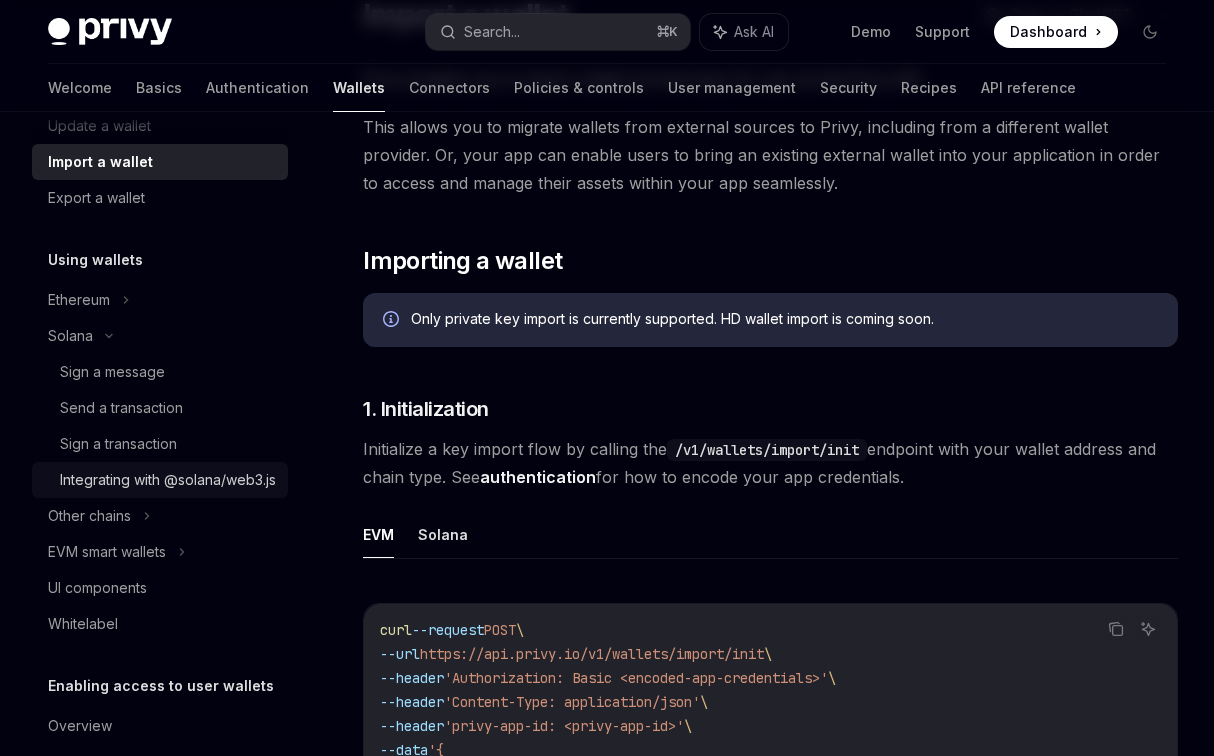 click on "Integrating with @solana/web3.js" at bounding box center [168, 480] 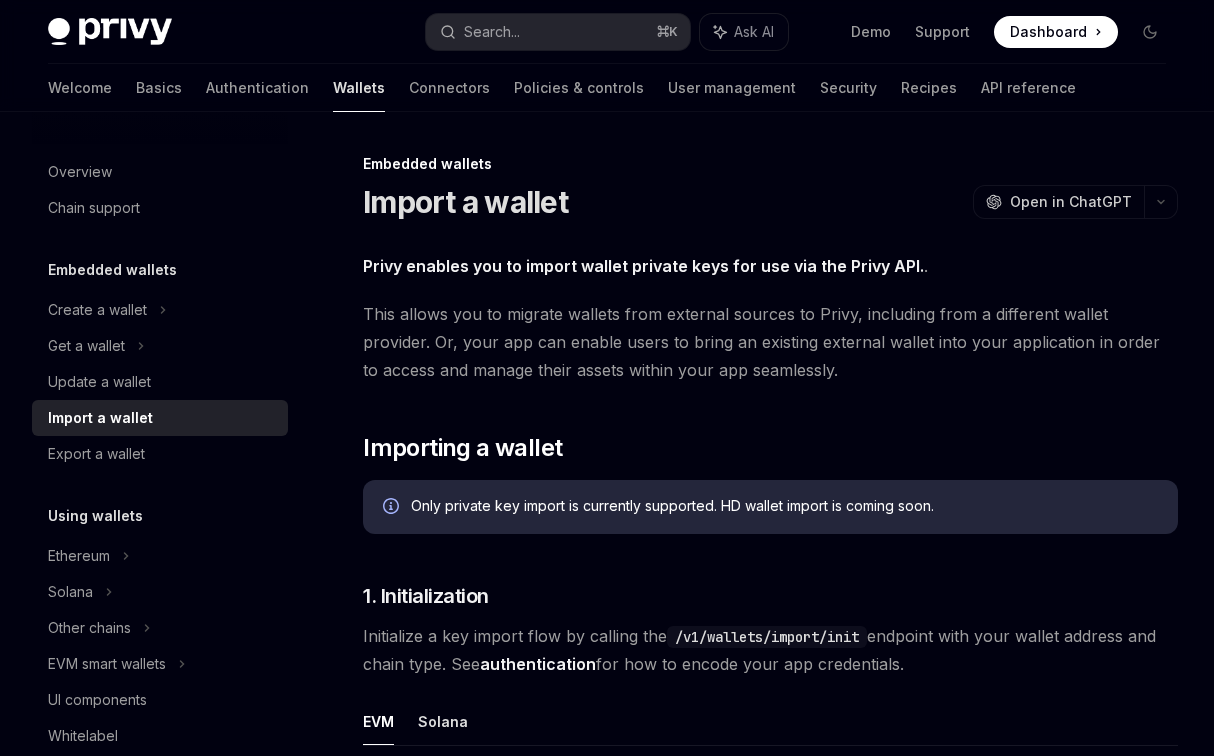 scroll, scrollTop: 187, scrollLeft: 0, axis: vertical 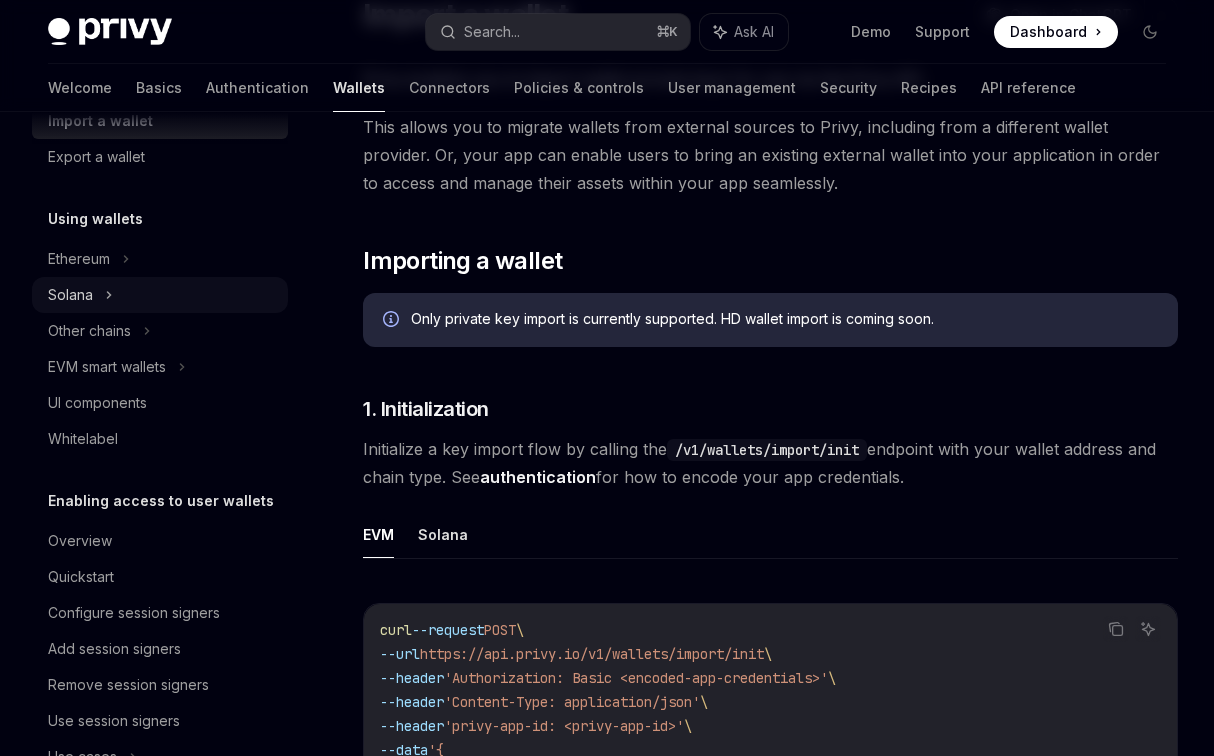 click on "Solana" at bounding box center [86, 49] 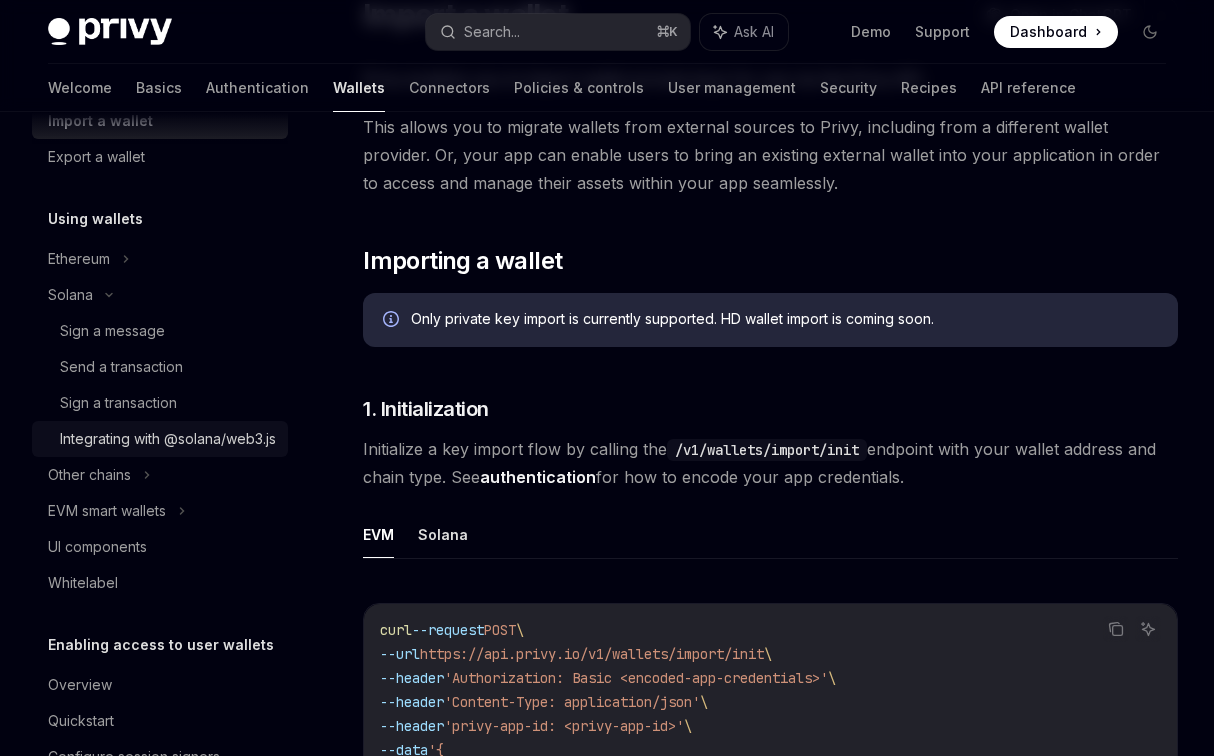 click on "Integrating with @solana/web3.js" at bounding box center [168, 439] 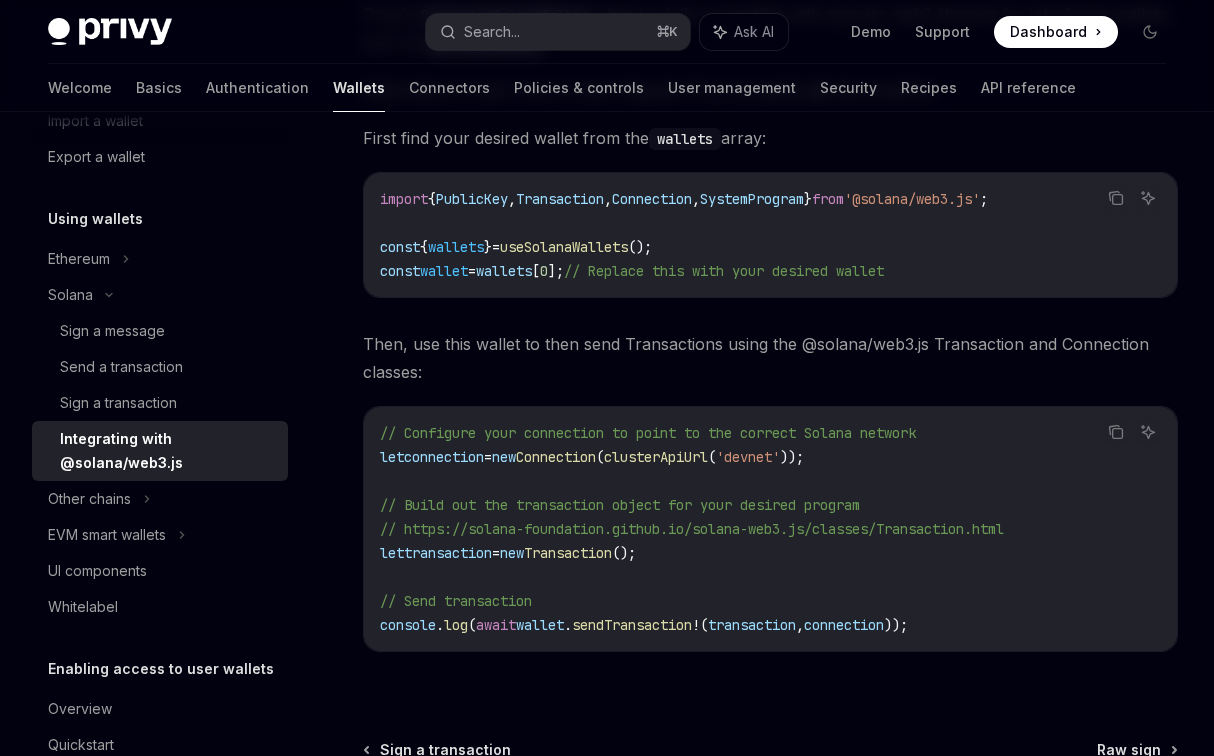 scroll, scrollTop: 318, scrollLeft: 0, axis: vertical 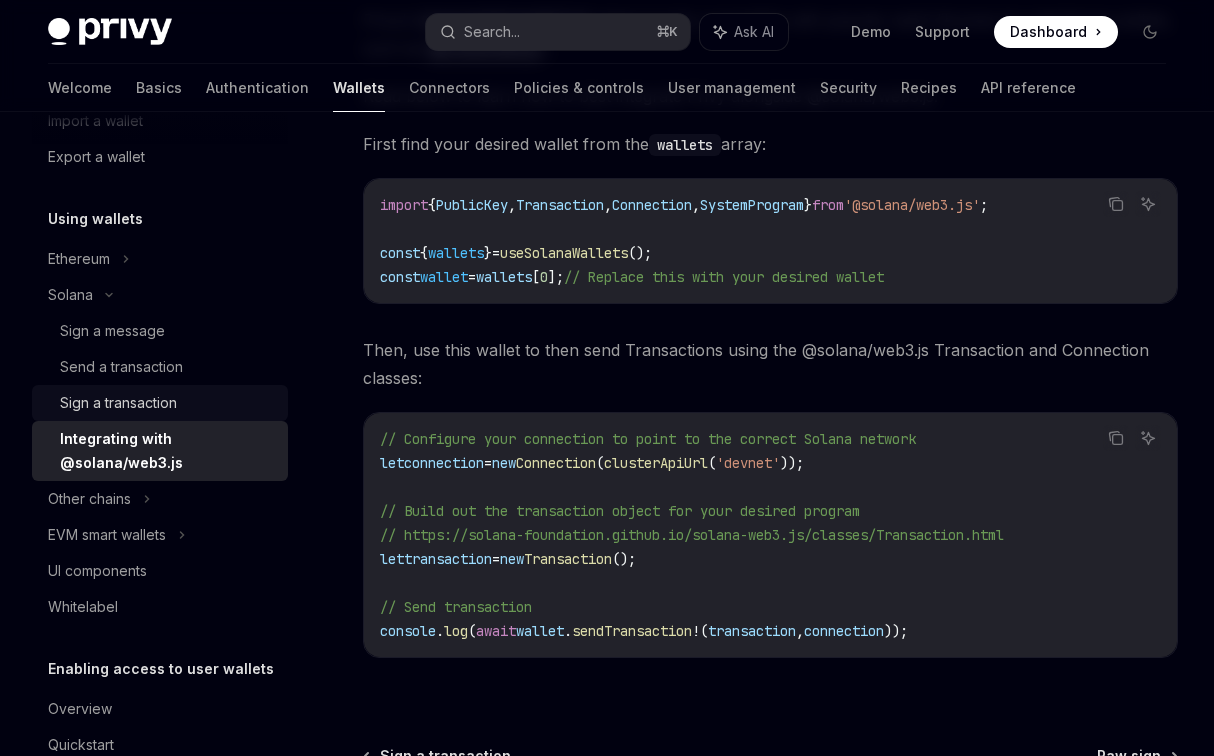 click on "Sign a transaction" at bounding box center (118, 403) 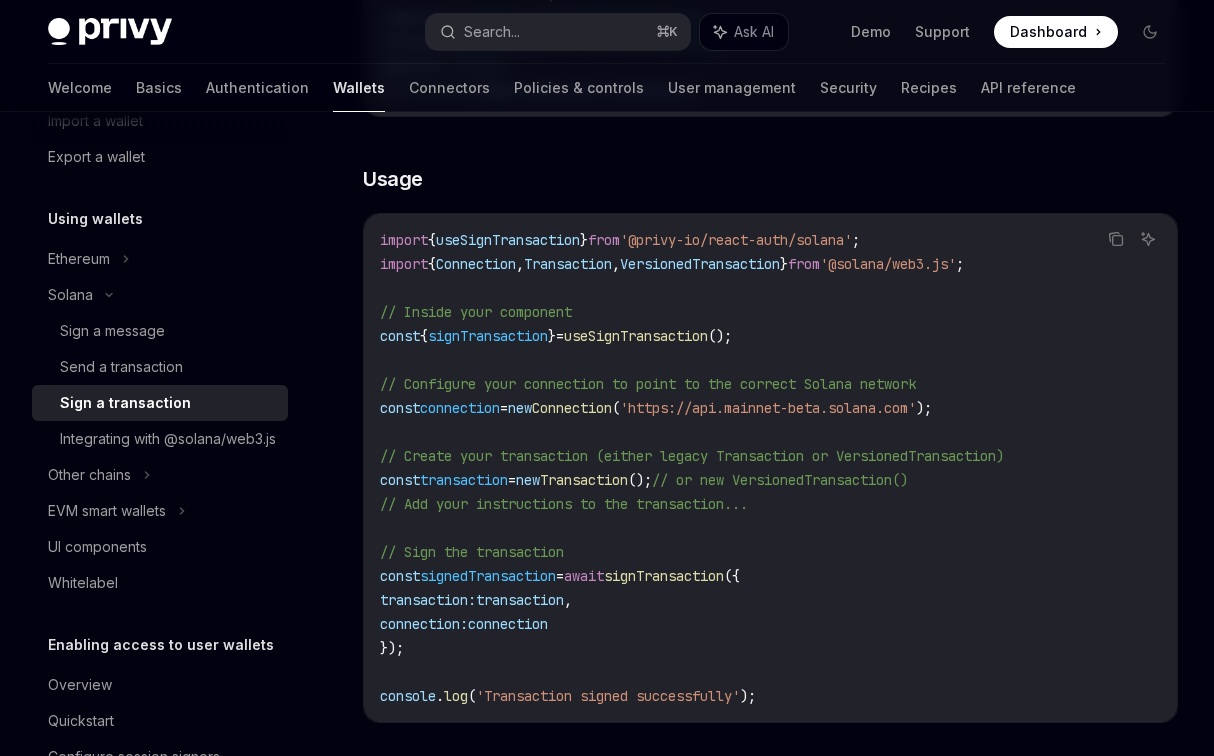 scroll, scrollTop: 547, scrollLeft: 0, axis: vertical 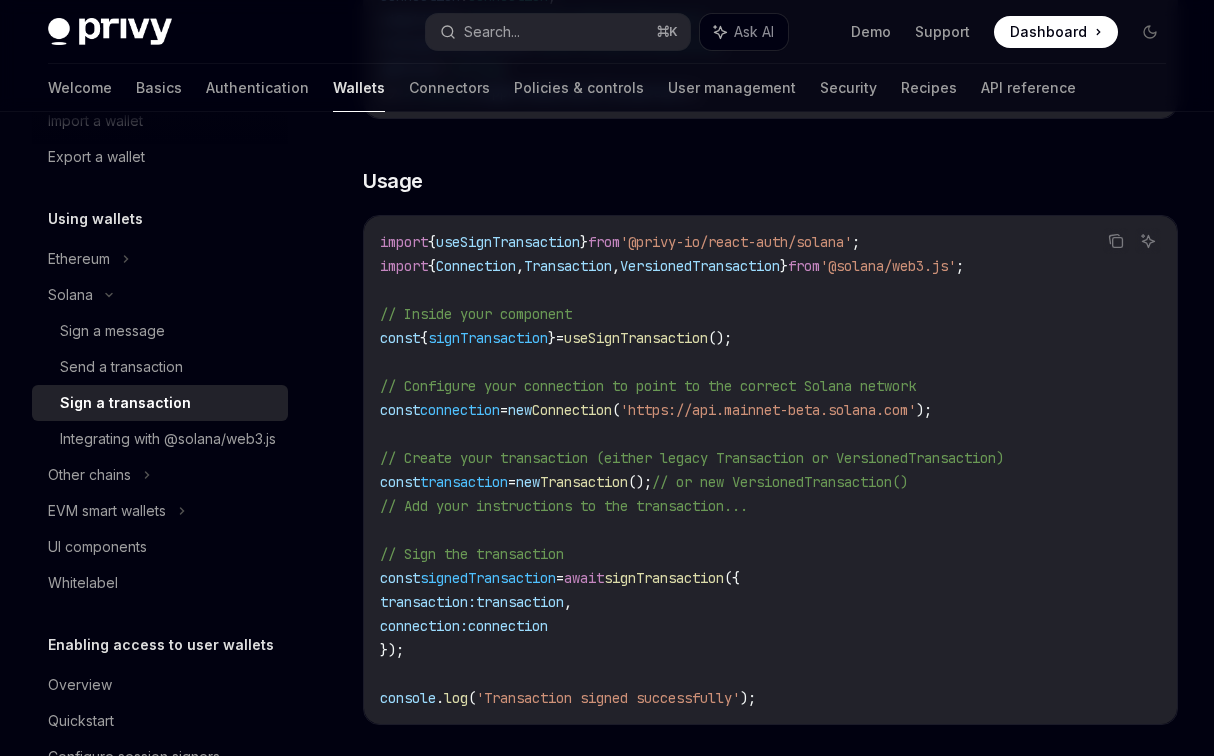 click on "useSignTransaction" at bounding box center (508, 242) 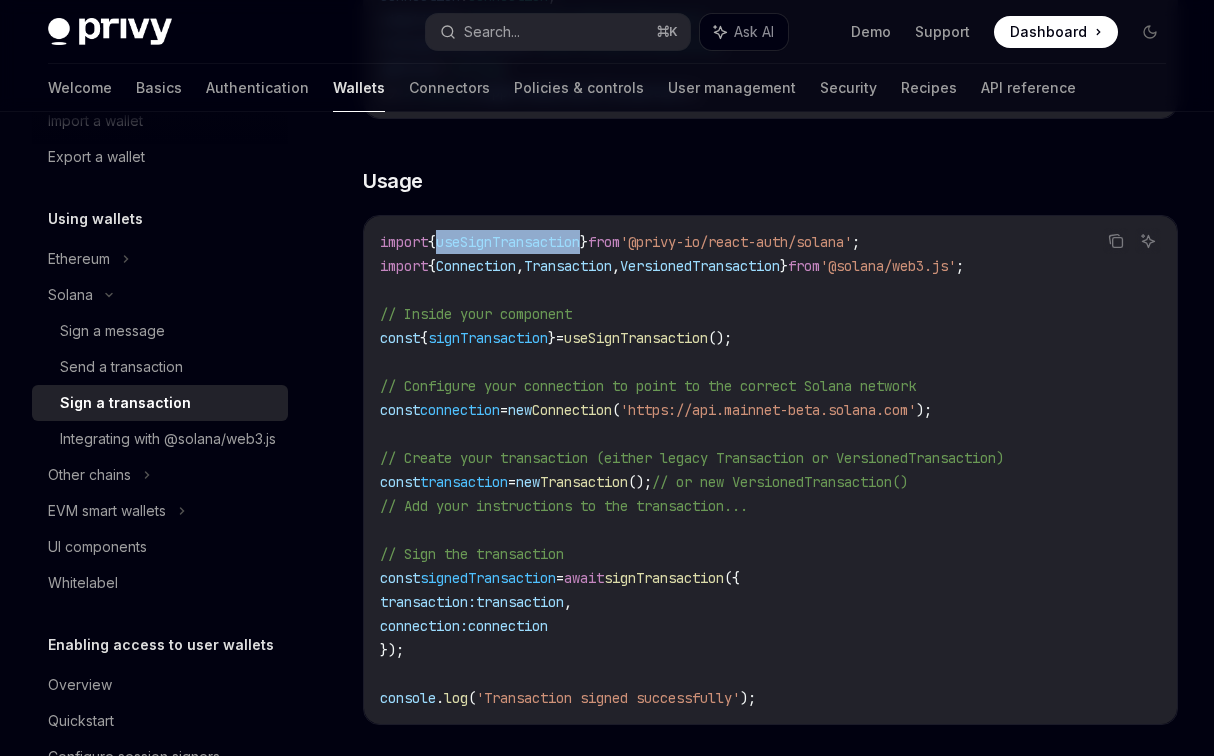 click on "useSignTransaction" at bounding box center [508, 242] 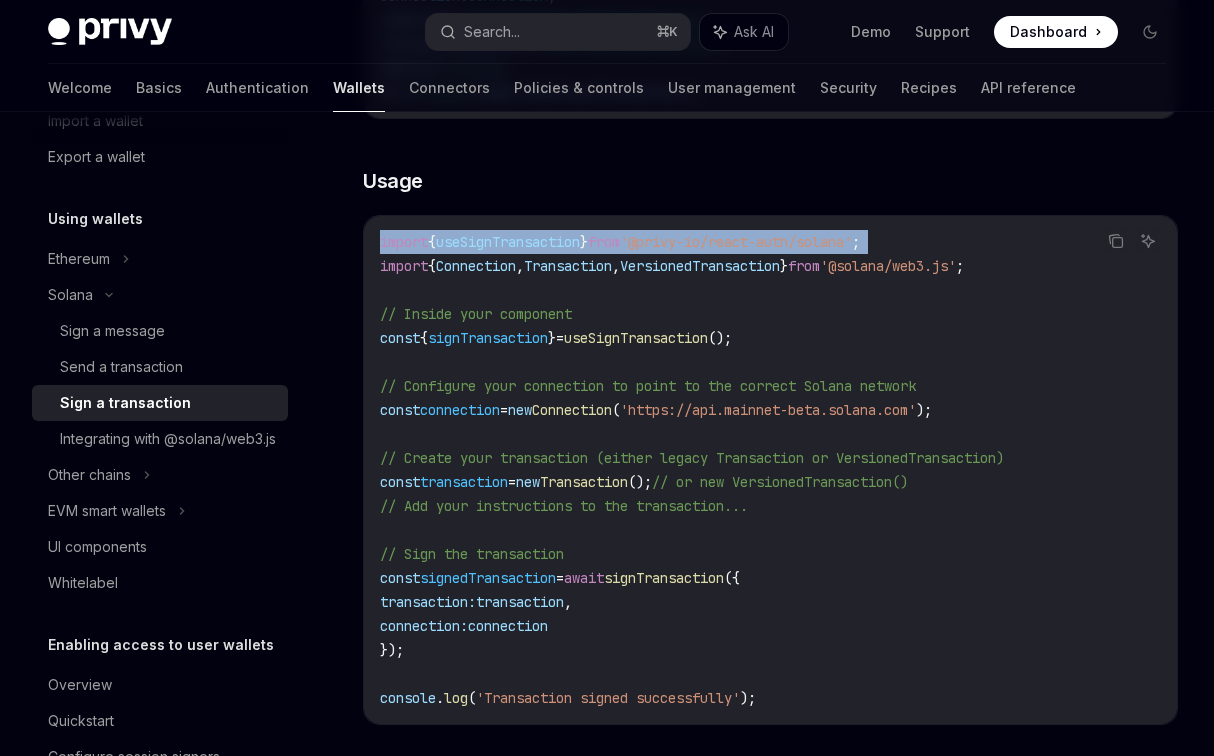 click on "useSignTransaction" at bounding box center (508, 242) 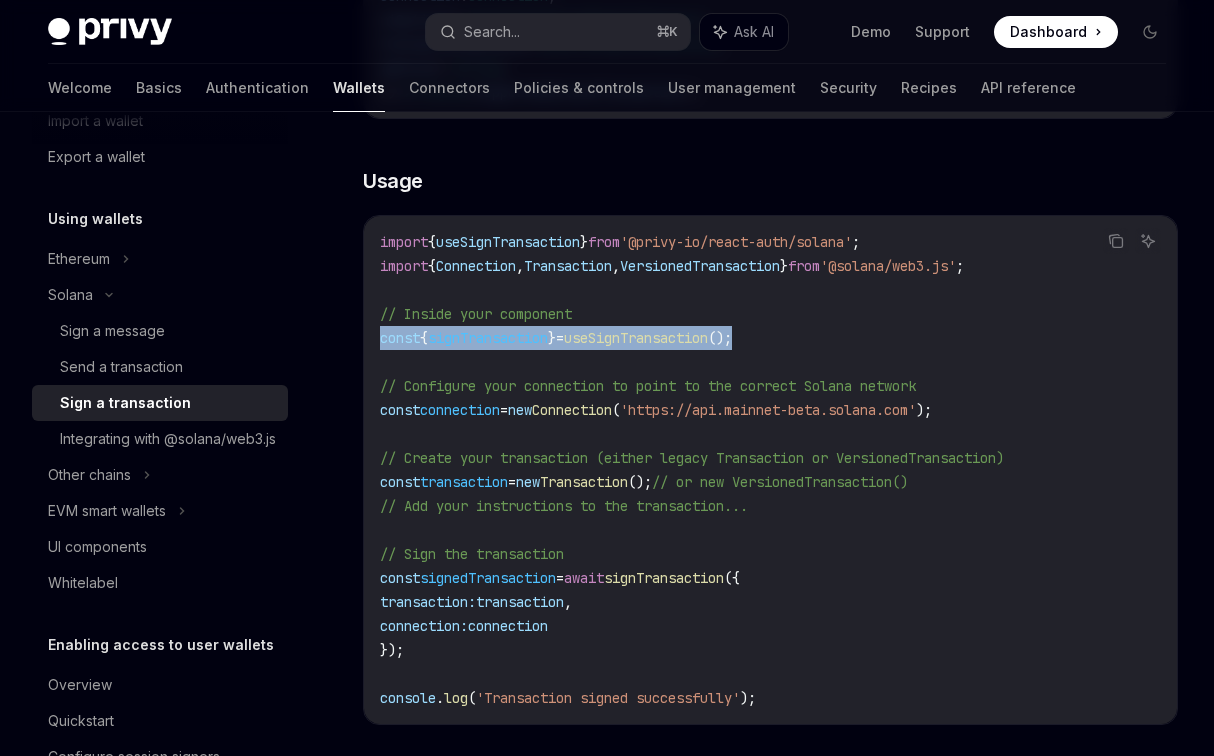 drag, startPoint x: 788, startPoint y: 341, endPoint x: 380, endPoint y: 341, distance: 408 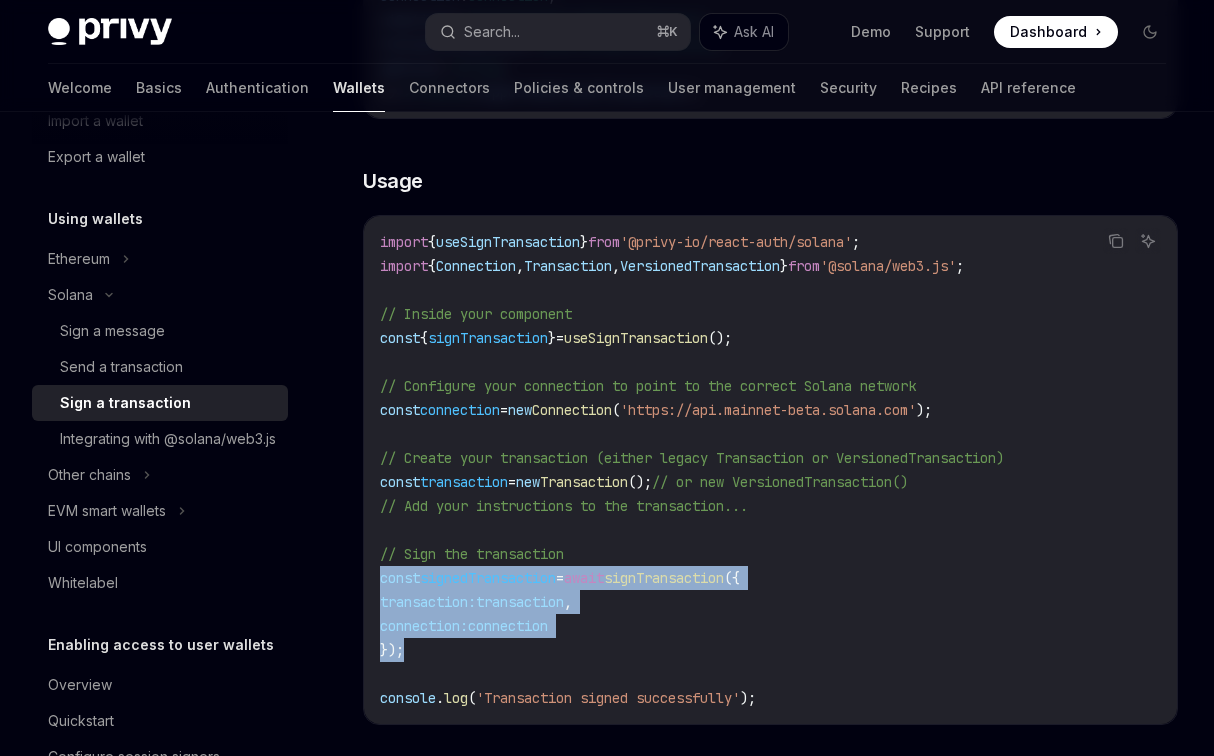 drag, startPoint x: 428, startPoint y: 652, endPoint x: 370, endPoint y: 582, distance: 90.90655 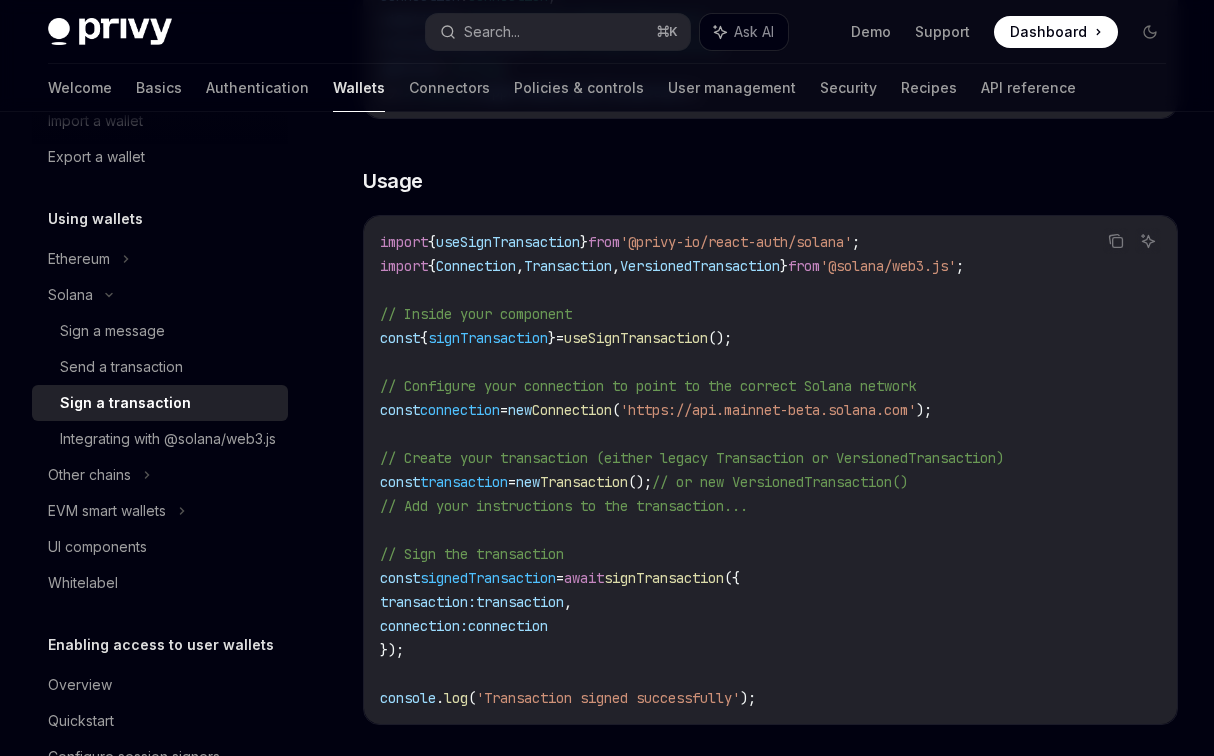 click on "import  { useSignTransaction }  from  '@privy-io/react-auth/solana' ;
import  { Connection ,  Transaction ,  VersionedTransaction }  from  '@solana/web3.js' ;
// Inside your component
const  { signTransaction }  =  useSignTransaction ();
// Configure your connection to point to the correct Solana network
const  connection  =  new  Connection ( 'https://api.mainnet-beta.solana.com' );
// Create your transaction (either legacy Transaction or VersionedTransaction)
const  transaction  =  new  Transaction ();  // or new VersionedTransaction()
// Add your instructions to the transaction...
// Sign the transaction
const  signedTransaction  =  await  signTransaction ({
transaction:  transaction ,
connection:  connection
});
console . log ( 'Transaction signed successfully' );" at bounding box center (770, 470) 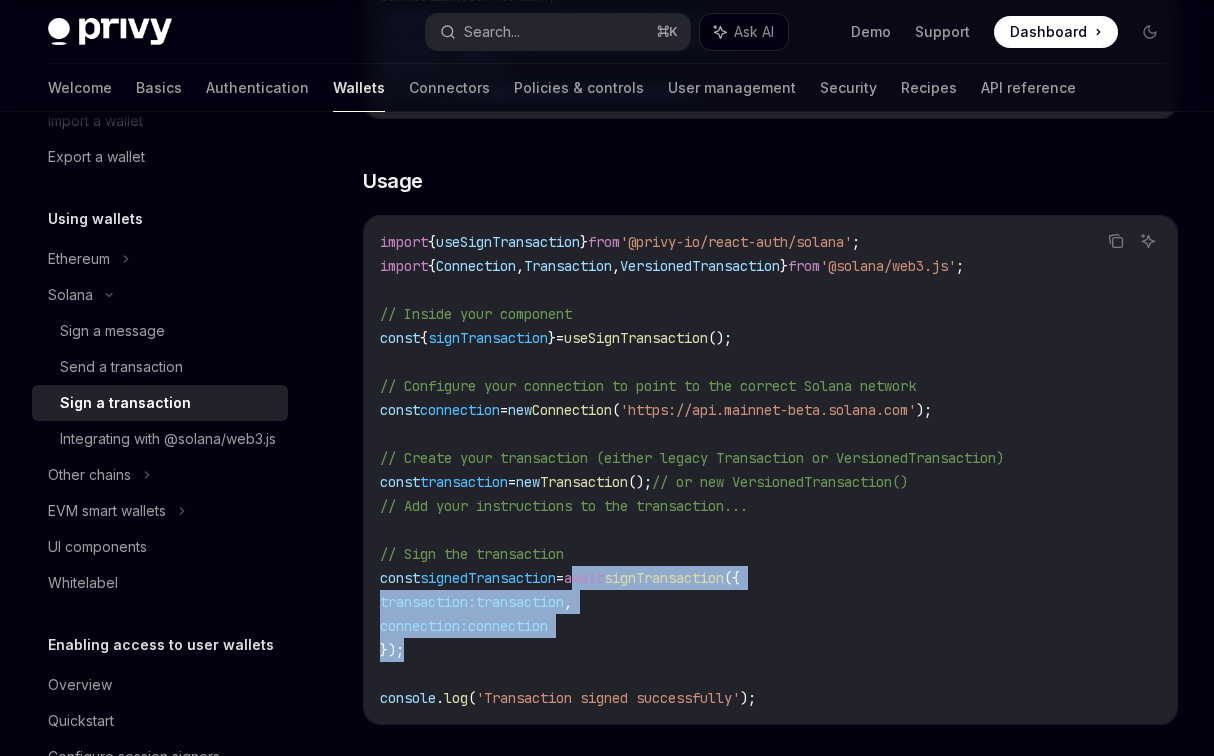 drag, startPoint x: 601, startPoint y: 574, endPoint x: 618, endPoint y: 647, distance: 74.953316 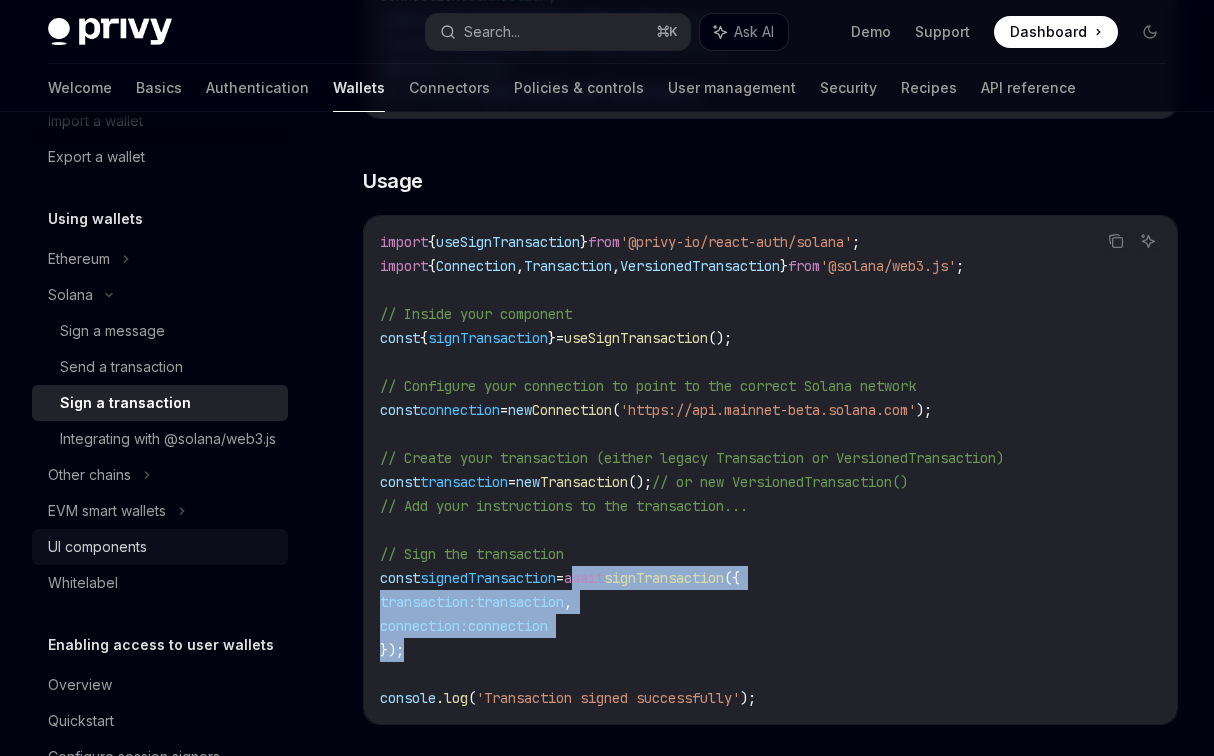 scroll, scrollTop: 474, scrollLeft: 0, axis: vertical 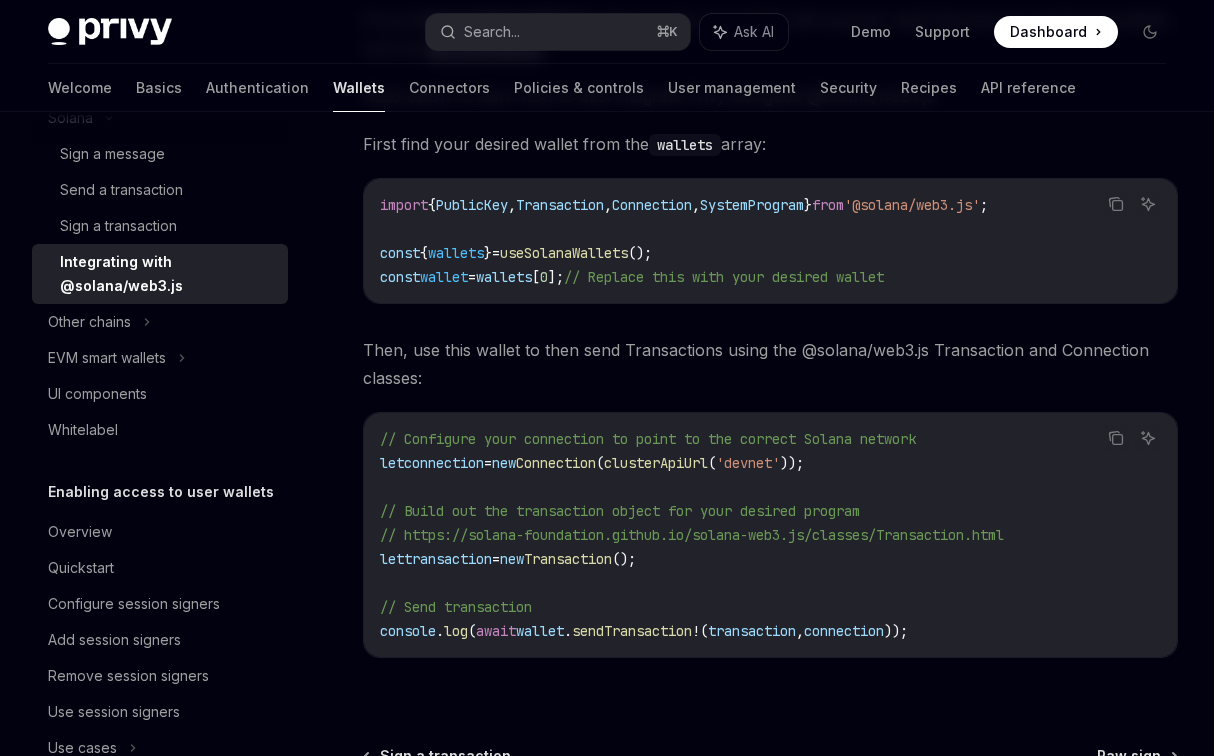 type on "*" 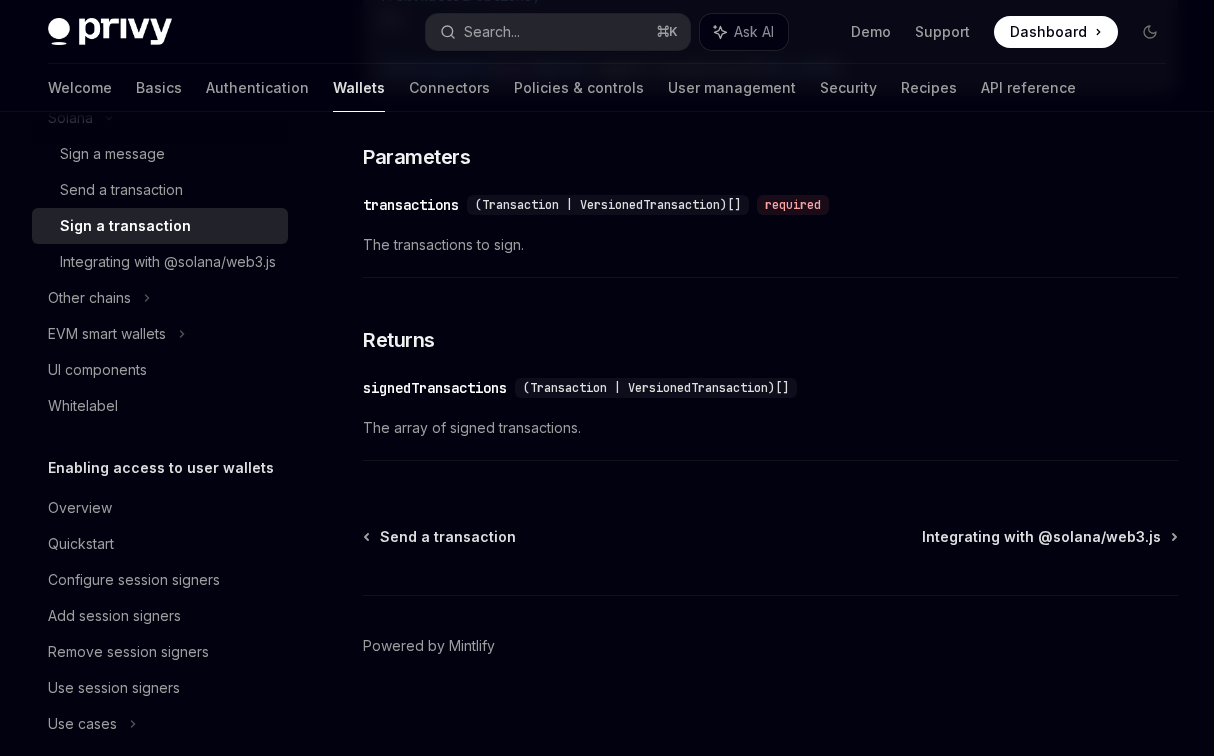 scroll, scrollTop: 3114, scrollLeft: 0, axis: vertical 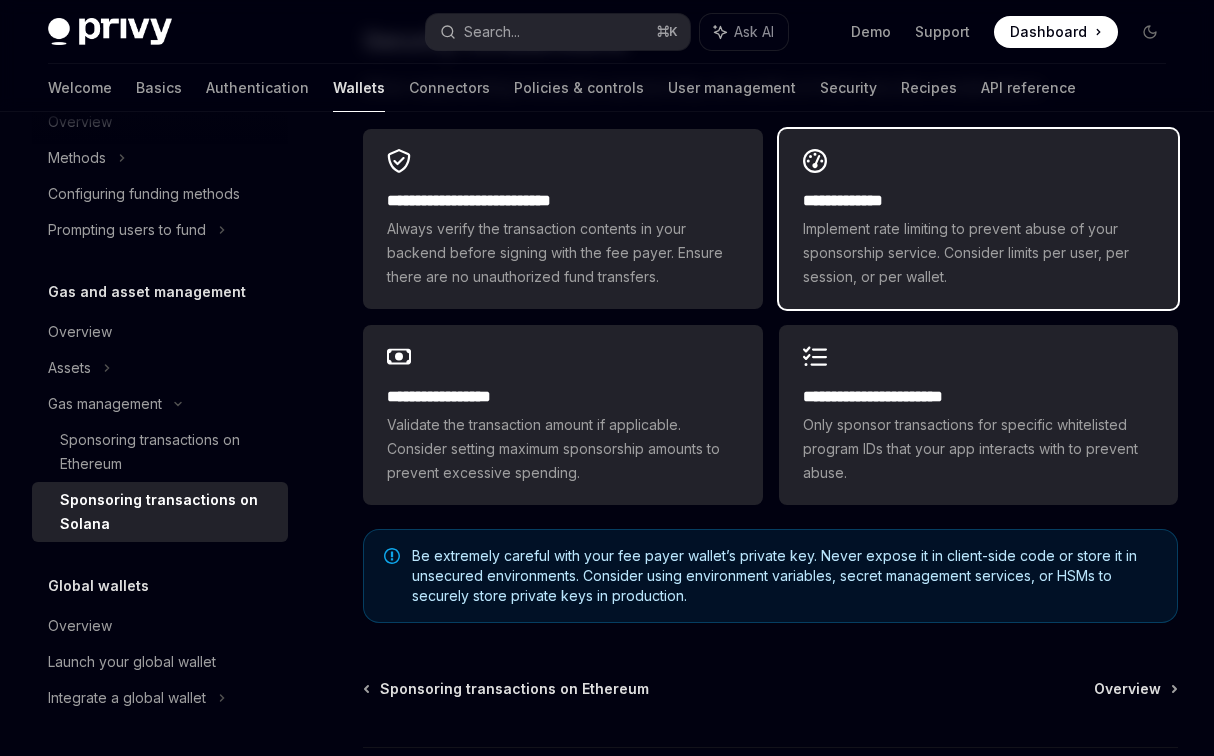 click on "Implement rate limiting to prevent abuse of your sponsorship service. Consider limits per user,
per session, or per wallet." at bounding box center (978, 253) 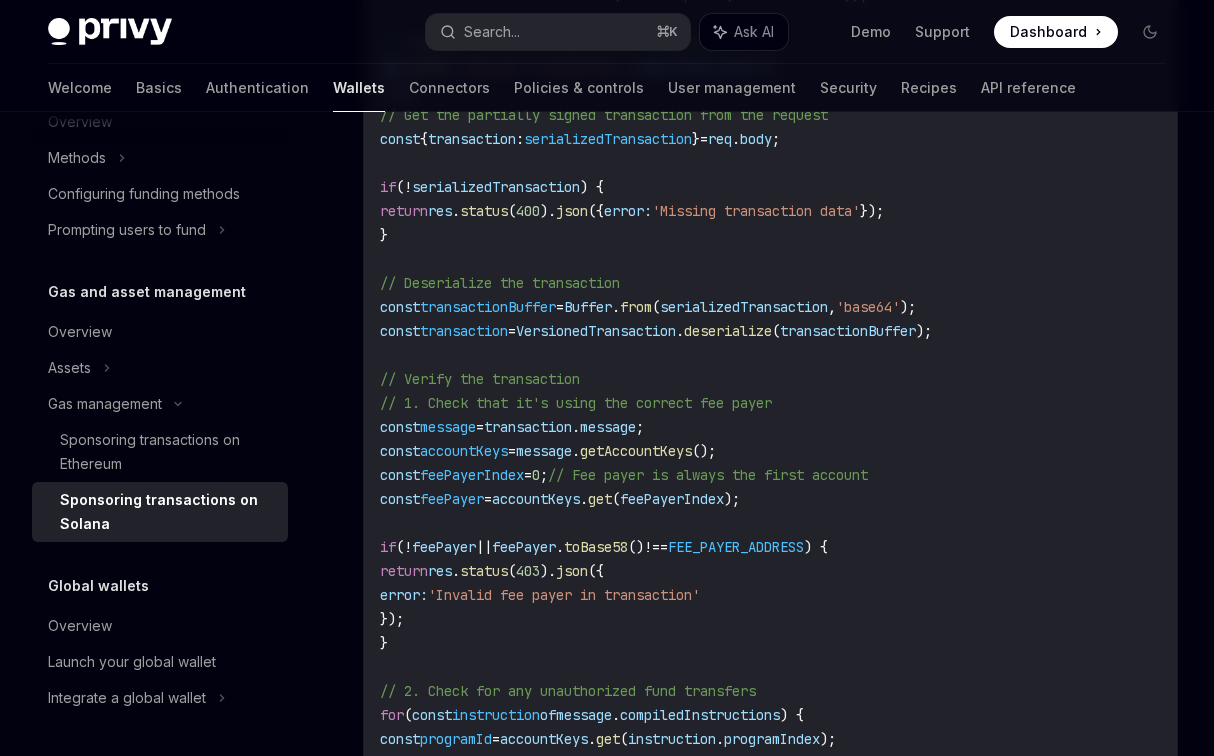 scroll, scrollTop: 3888, scrollLeft: 0, axis: vertical 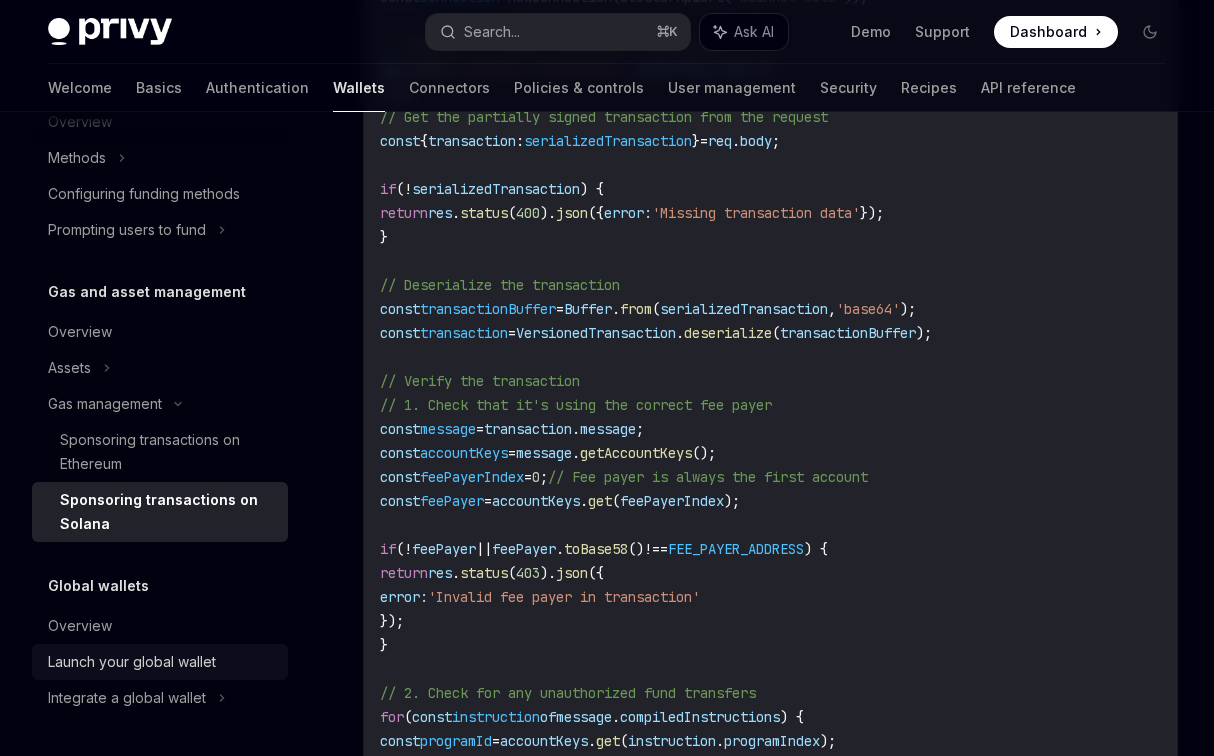 click on "Launch your global wallet" at bounding box center [132, 662] 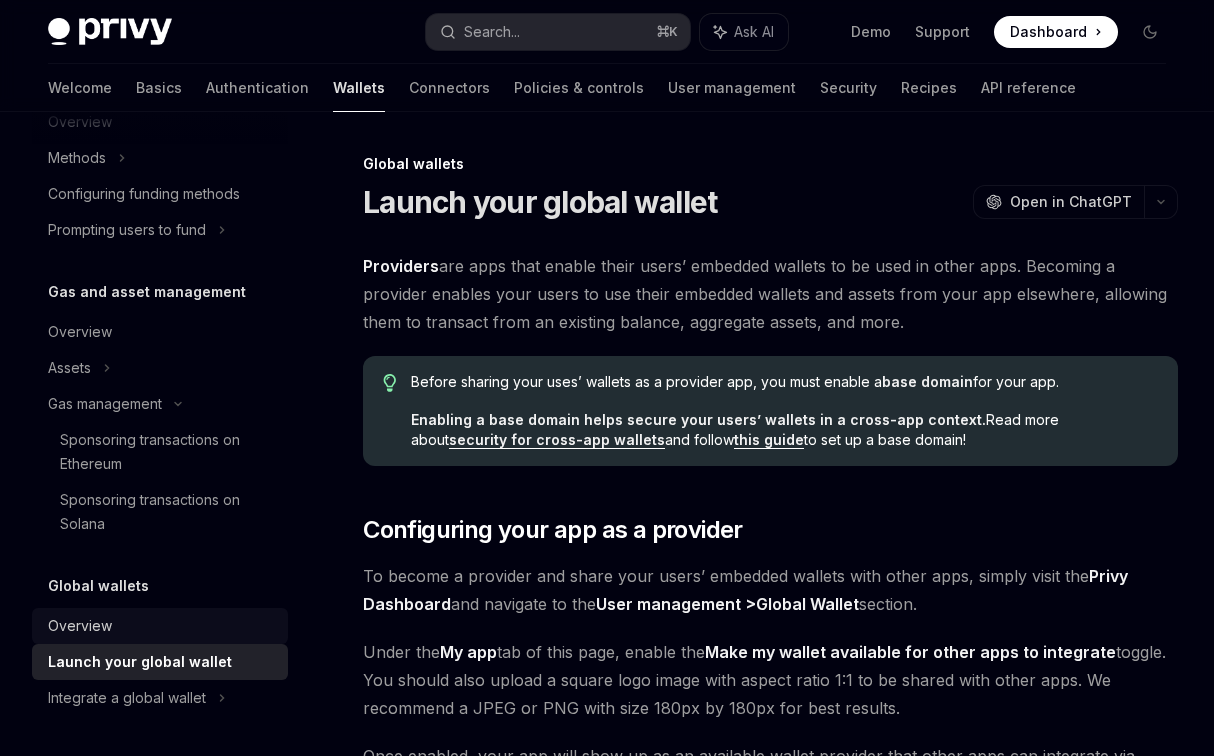 click on "Overview" at bounding box center (162, 626) 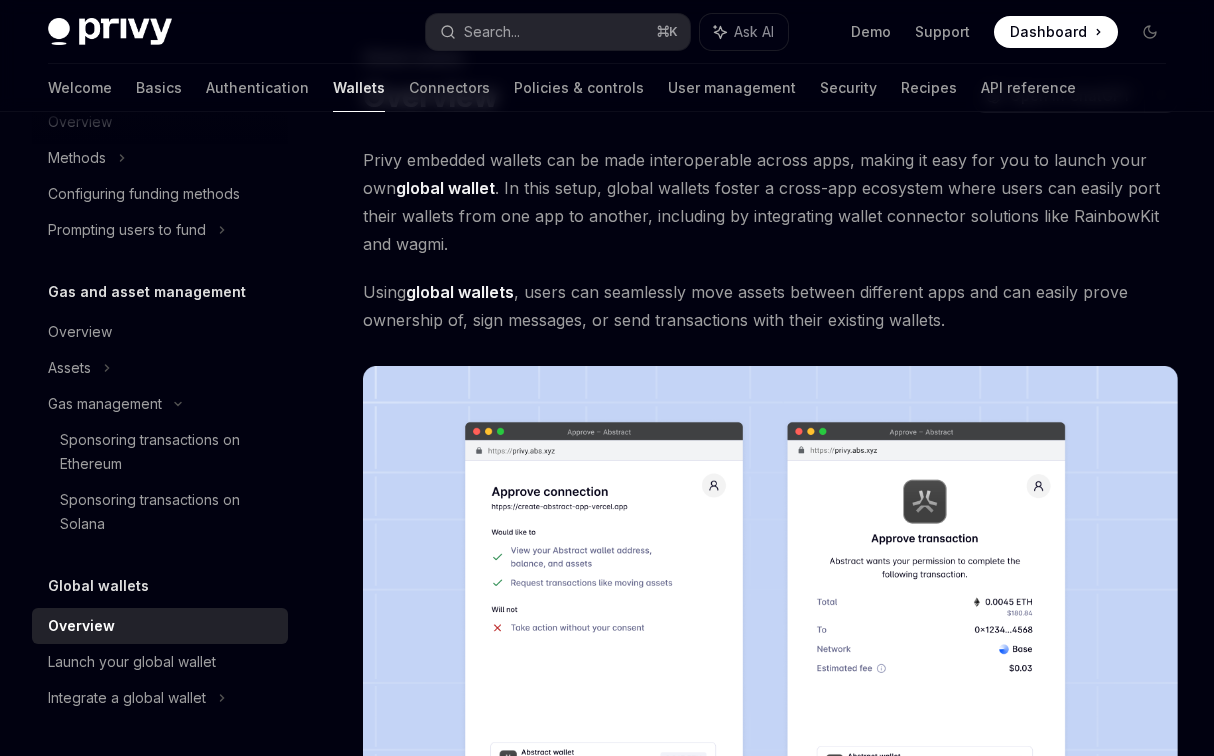 scroll, scrollTop: 331, scrollLeft: 0, axis: vertical 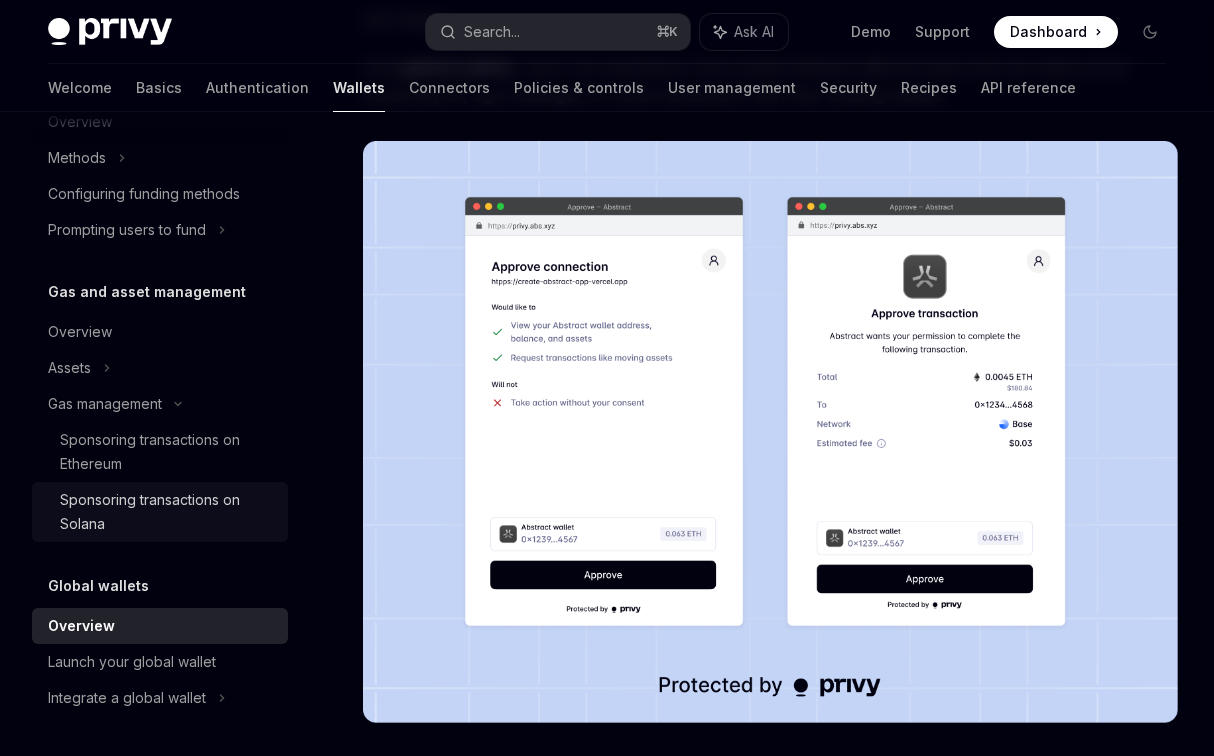 click on "Sponsoring transactions on Solana" at bounding box center (168, 512) 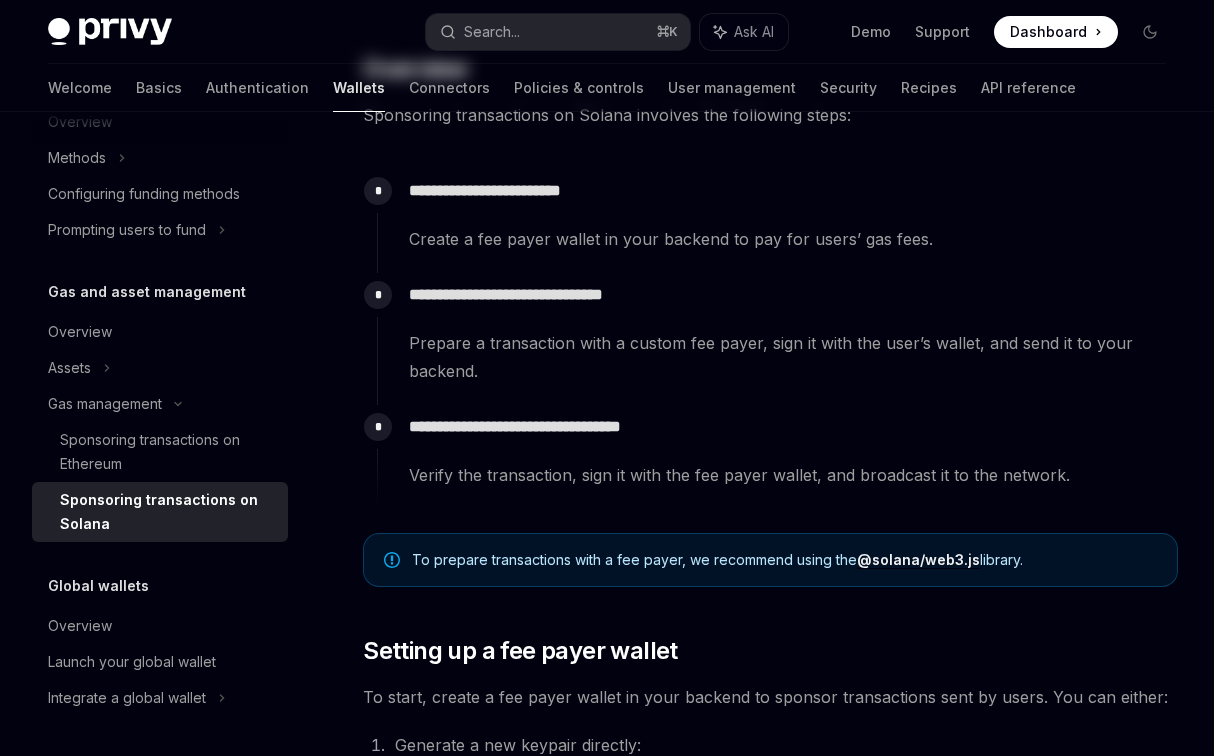 scroll, scrollTop: 0, scrollLeft: 0, axis: both 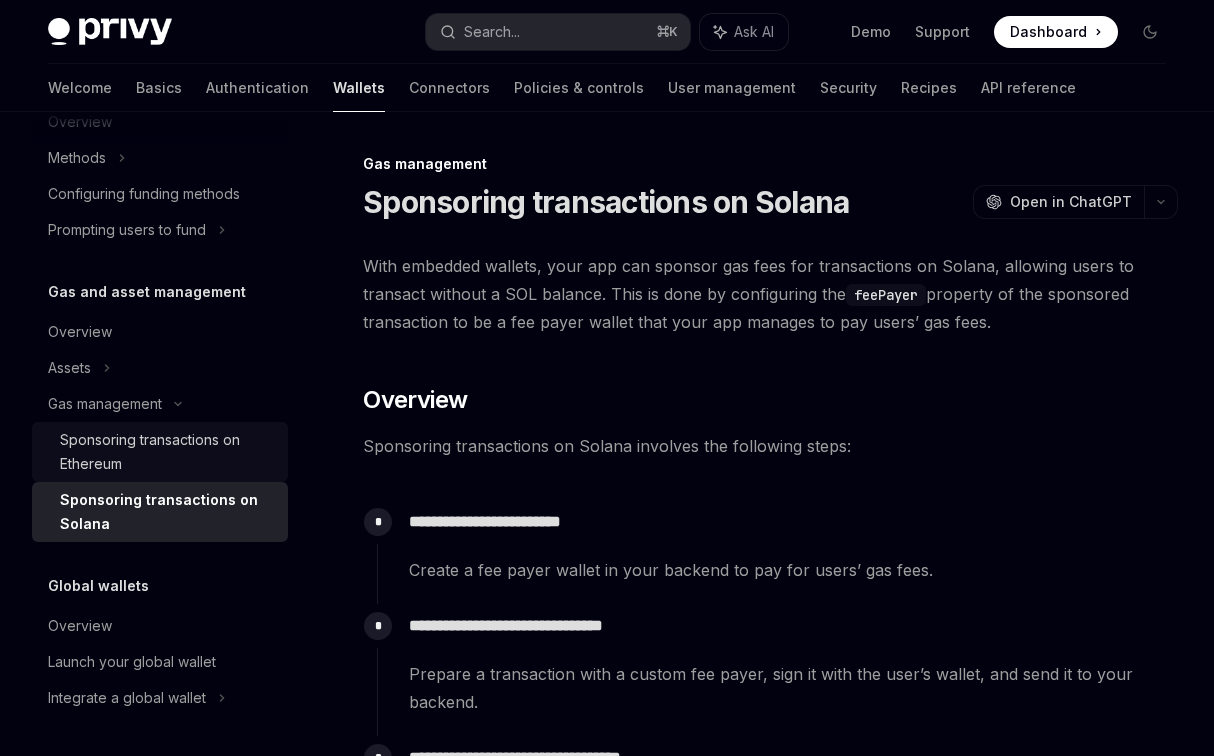 click on "Sponsoring transactions on Ethereum" at bounding box center (168, 452) 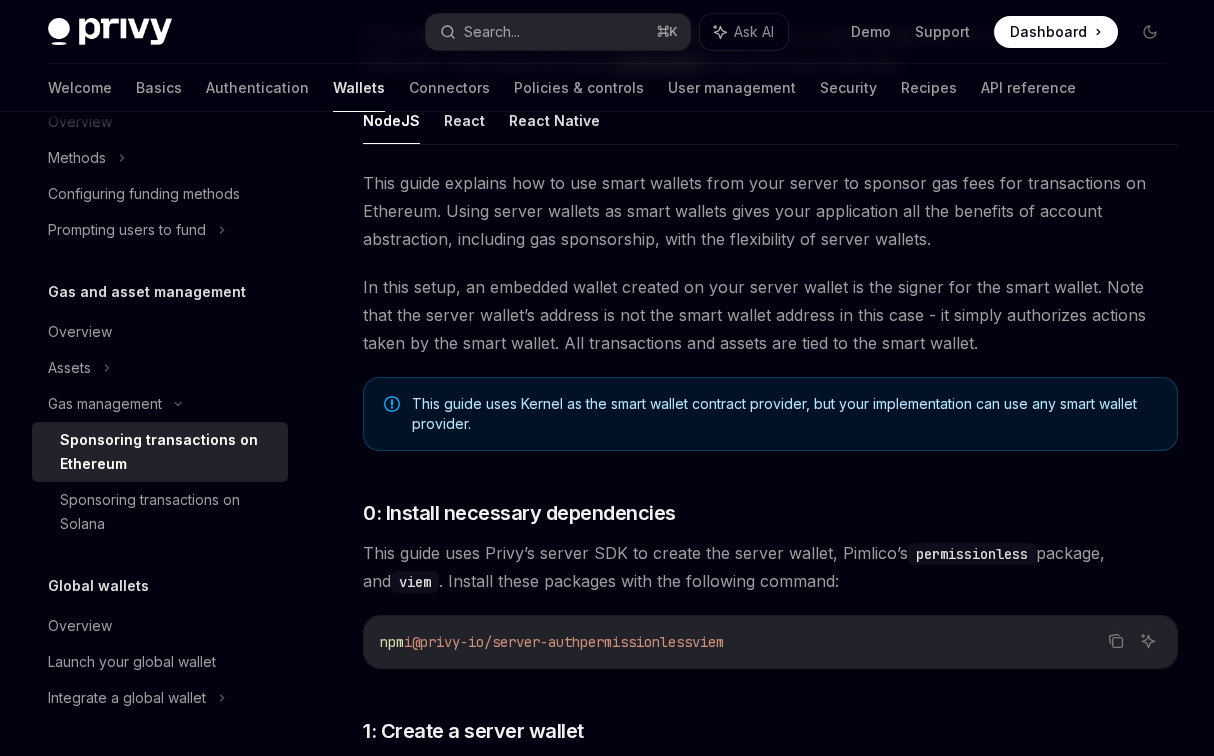 scroll, scrollTop: 238, scrollLeft: 0, axis: vertical 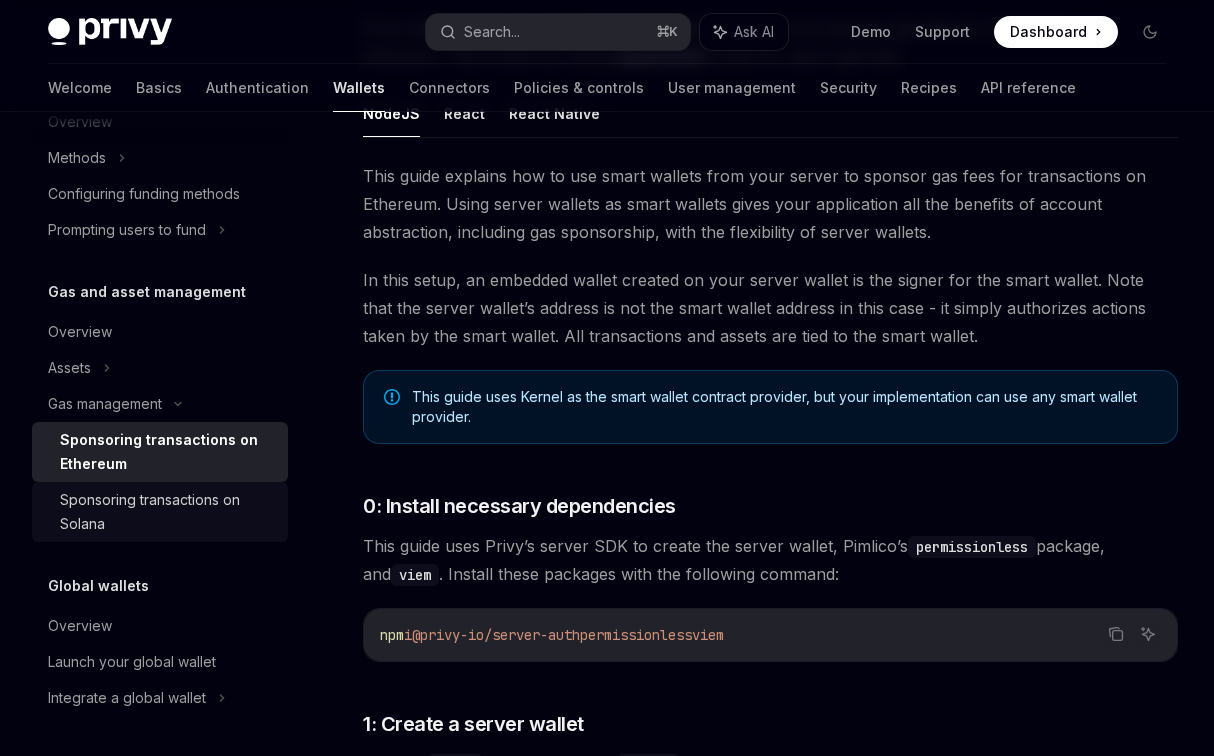 click on "Sponsoring transactions on Solana" at bounding box center [168, 512] 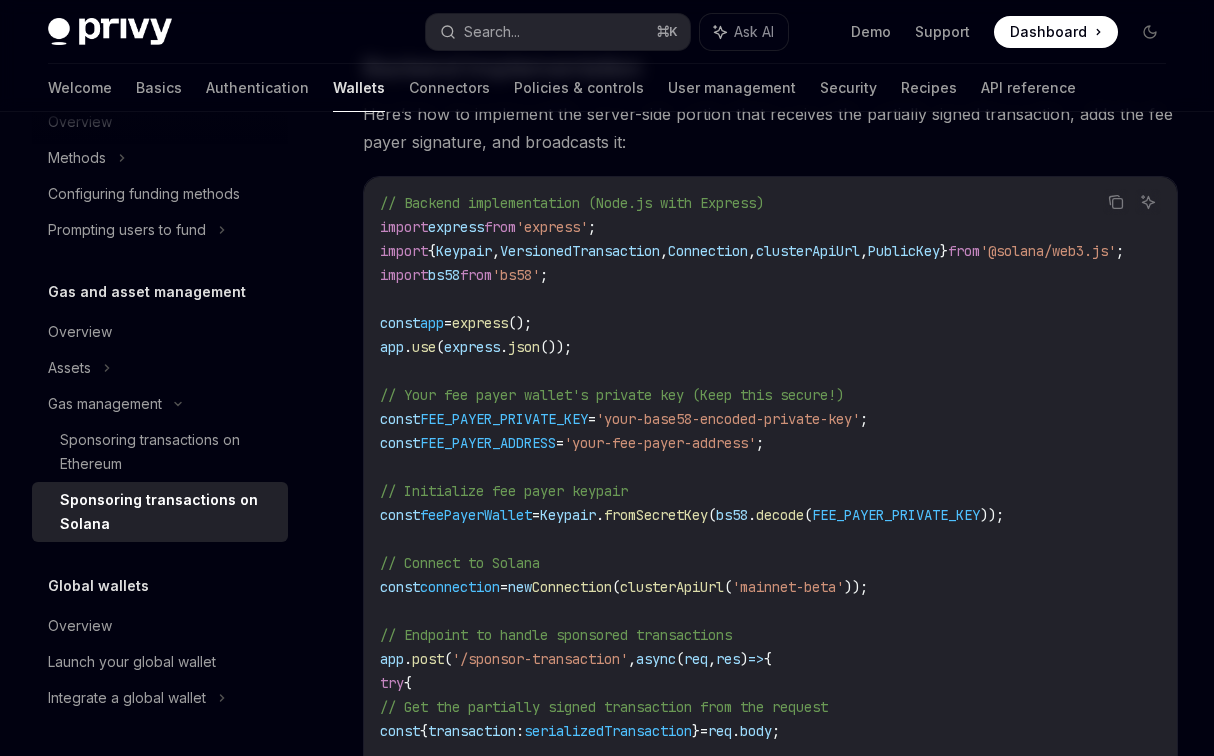 scroll, scrollTop: 3323, scrollLeft: 0, axis: vertical 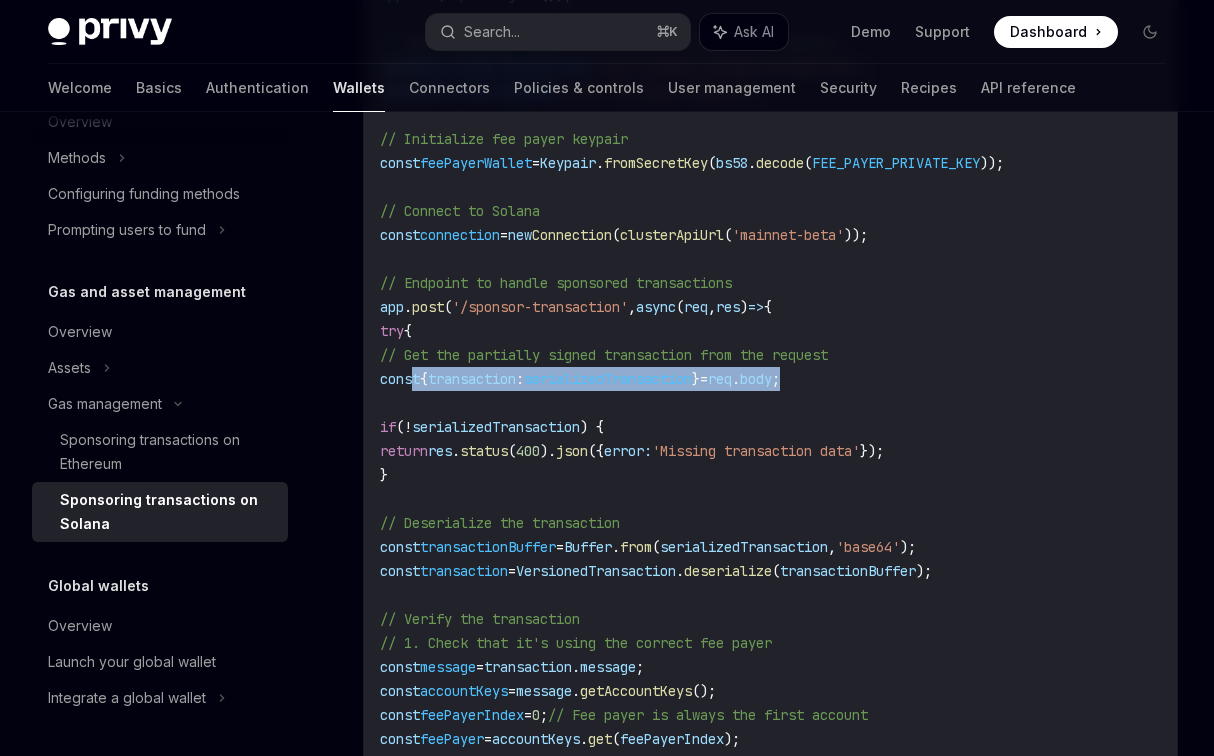 drag, startPoint x: 910, startPoint y: 392, endPoint x: 410, endPoint y: 391, distance: 500.001 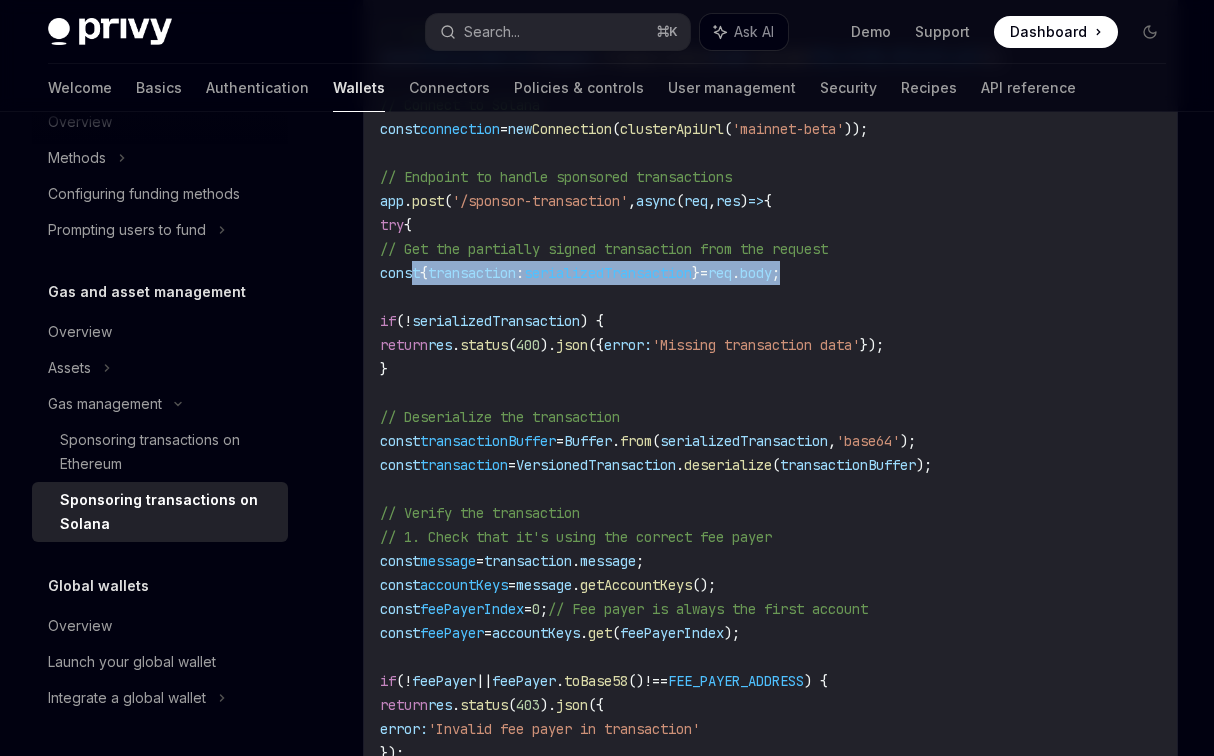 scroll, scrollTop: 3763, scrollLeft: 0, axis: vertical 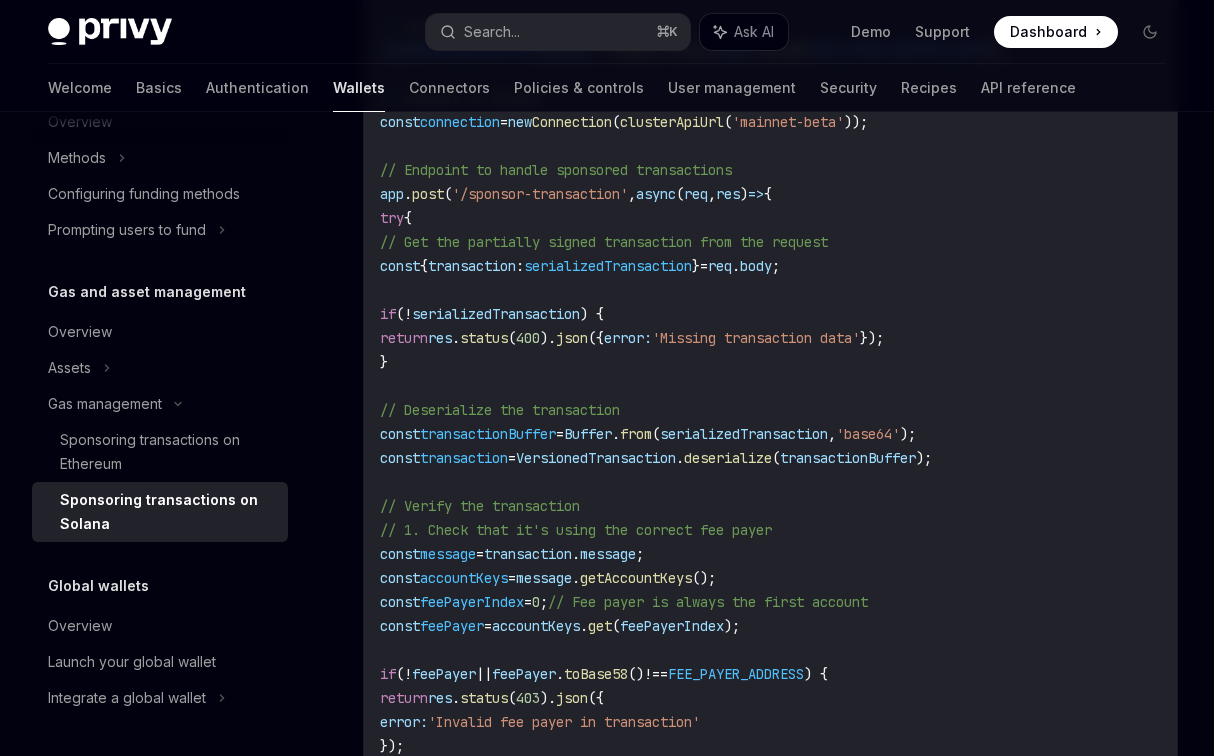 click on "if" at bounding box center (388, 314) 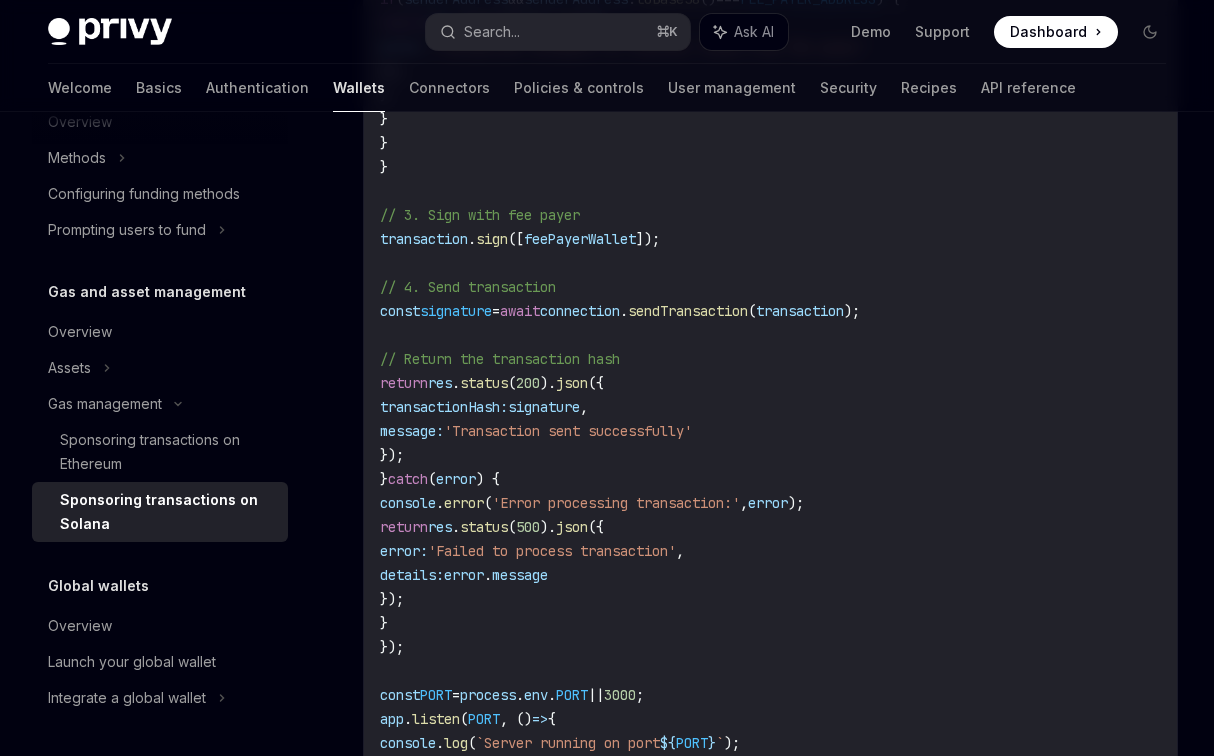 scroll, scrollTop: 4896, scrollLeft: 0, axis: vertical 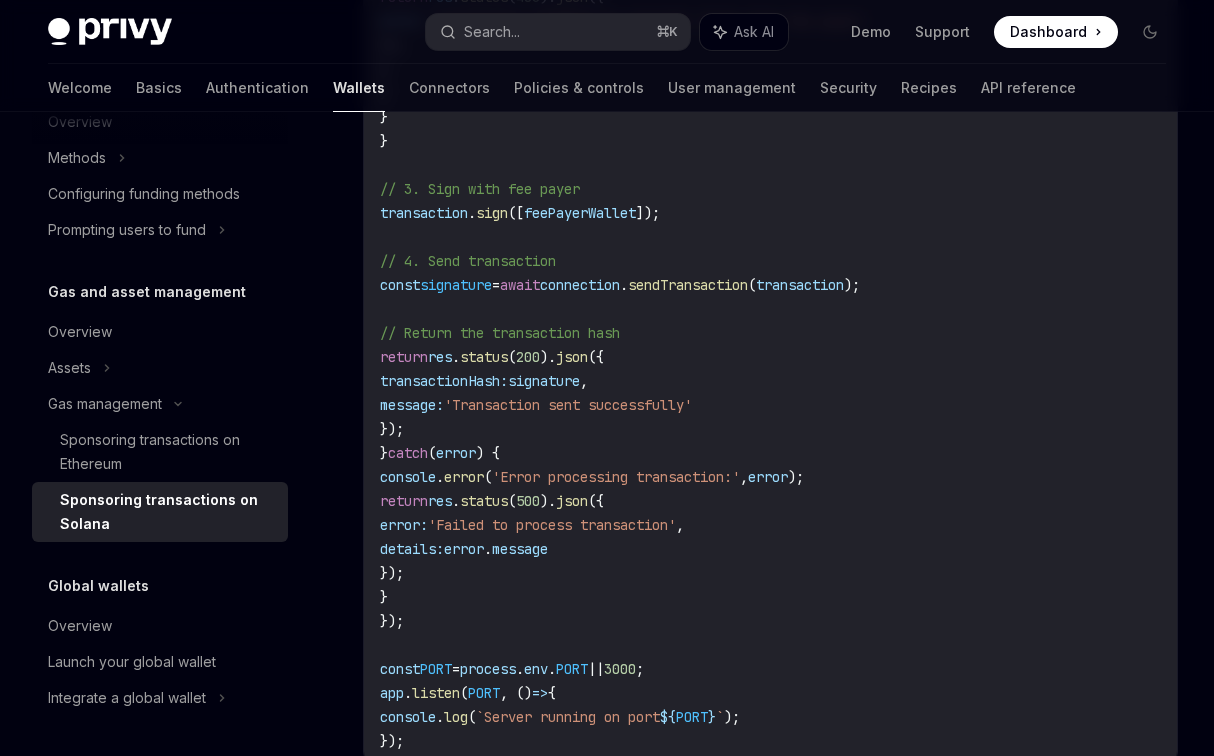 click on "// Backend implementation (Node.js with Express)
import  express  from  'express' ;
import  { Keypair ,  VersionedTransaction ,  Connection ,  clusterApiUrl ,  PublicKey }  from  '@solana/web3.js' ;
import  bs58  from  'bs58' ;
const  app  =  express ();
app . use ( express . json ());
// Your fee payer wallet's private key (Keep this secure!)
const  FEE_PAYER_PRIVATE_KEY  =  'your-base58-encoded-private-key' ;
const  FEE_PAYER_ADDRESS  =  'your-fee-payer-address' ;
// Initialize fee payer keypair
const  feePayerWallet  =  Keypair . fromSecretKey ( bs58 . decode ( FEE_PAYER_PRIVATE_KEY ));
// Connect to Solana
const  connection  =  new  Connection ( clusterApiUrl ( 'mainnet-beta' ));
// Endpoint to handle sponsored transactions
app . post ( '/sponsor-transaction' ,  async  ( req ,  res )  =>  {
try  {
// Get the partially signed transaction from the request
const  { transaction :  serializedTransaction }  =  req . body ;
if  ( ! ) {
return" at bounding box center (776, -327) 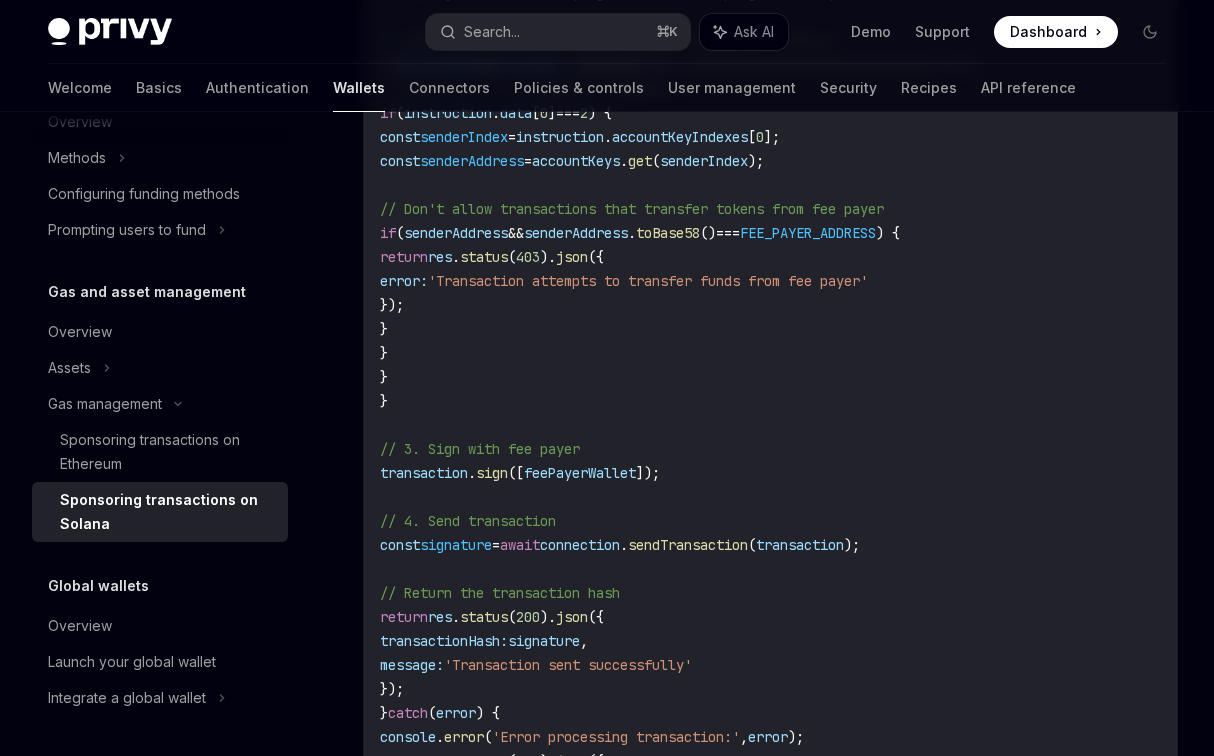 scroll, scrollTop: 4647, scrollLeft: 0, axis: vertical 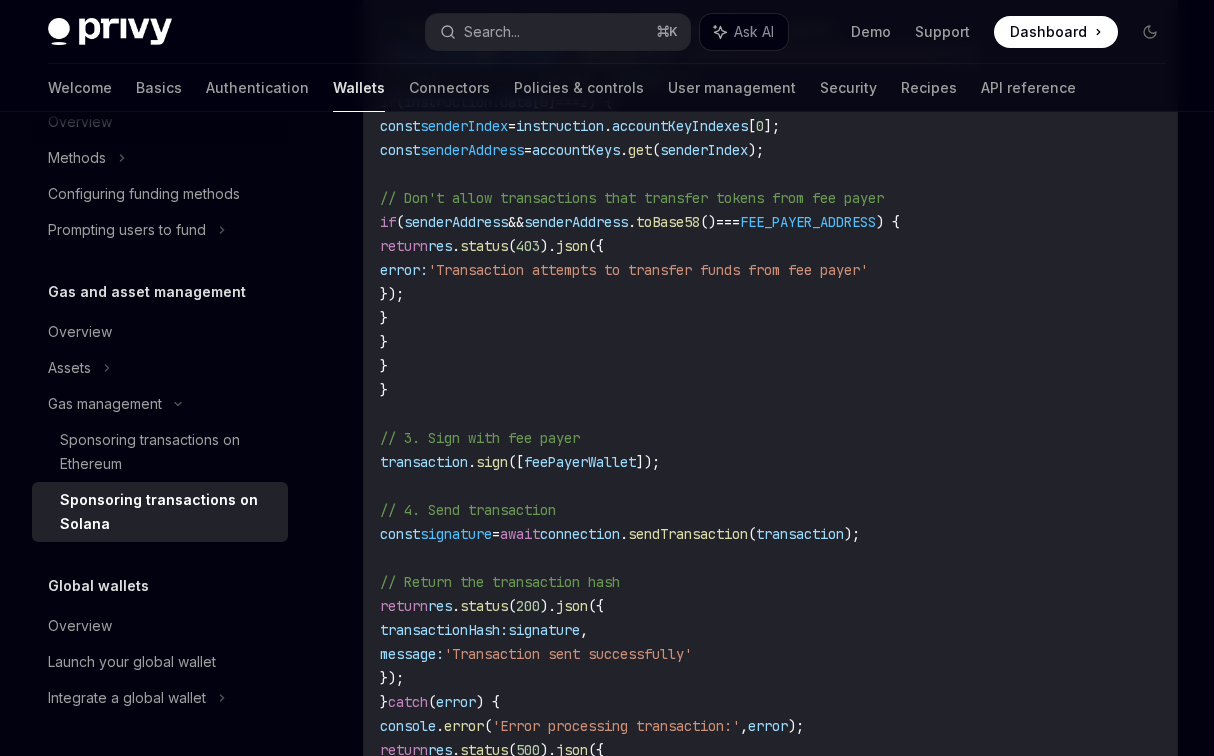 copy on "if  ( ! serializedTransaction ) {
return  res . status ( 400 ). json ({ error:  'Missing transaction data' });
}
// Deserialize the transaction
const  transactionBuffer  =  Buffer . from ( serializedTransaction ,  'base64' );
const  transaction  =  VersionedTransaction . deserialize ( transactionBuffer );
// Verify the transaction
// 1. Check that it's using the correct fee payer
const  message  =  transaction . message ;
const  accountKeys  =  message . getAccountKeys ();
const  feePayerIndex  =  0 ;  // Fee payer is always the first account
const  feePayer  =  accountKeys . get ( feePayerIndex );
if  ( ! feePayer  ||  feePayer . toBase58 ()  !==  FEE_PAYER_ADDRESS ) {
return  res . status ( 403 ). json ({
error:  'Invalid fee payer in transaction'
});
}
// 2. Check for any unauthorized fund transfers
for  ( const  instruction  of  message . compiledInstructions ) {
const  programI..." 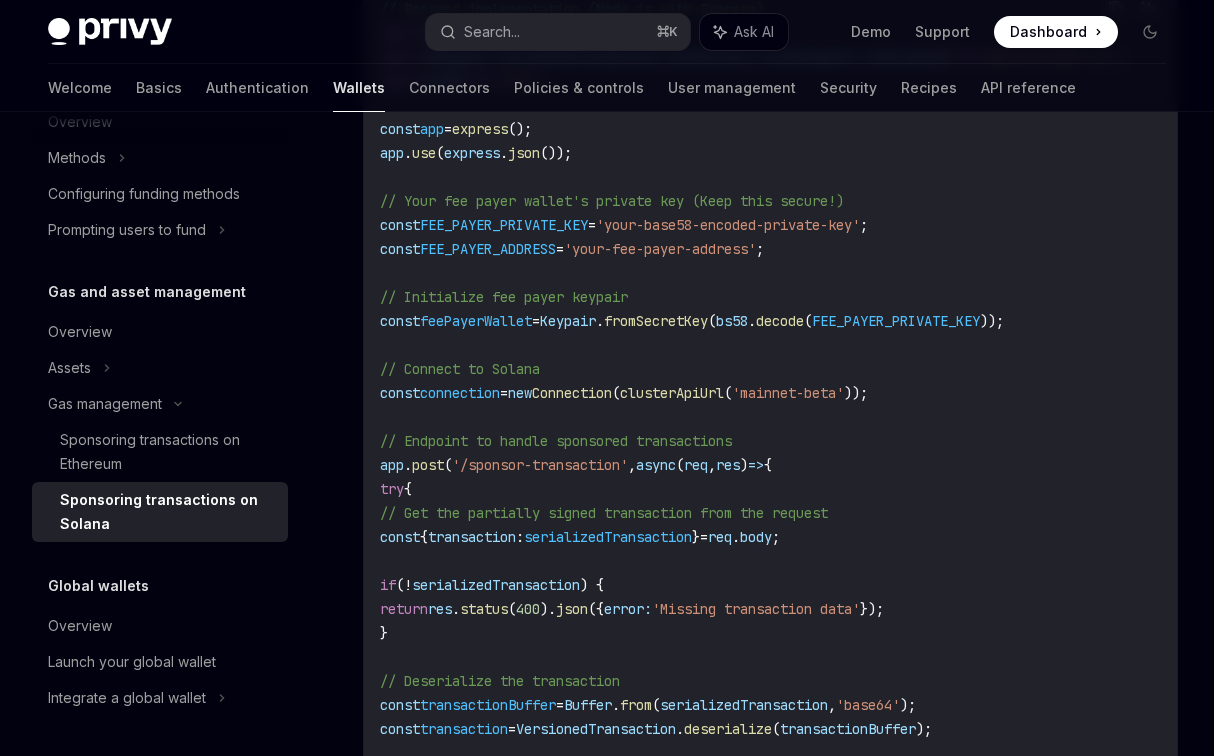 scroll, scrollTop: 3494, scrollLeft: 0, axis: vertical 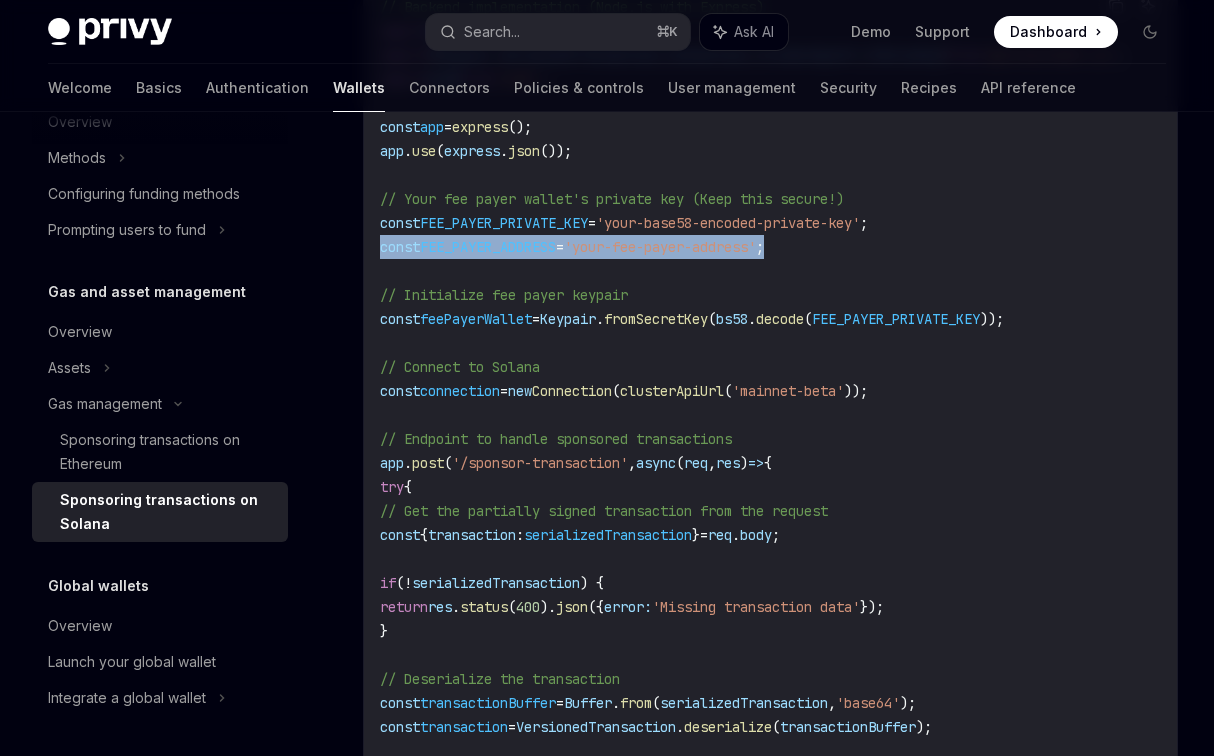 drag, startPoint x: 850, startPoint y: 251, endPoint x: 382, endPoint y: 250, distance: 468.00107 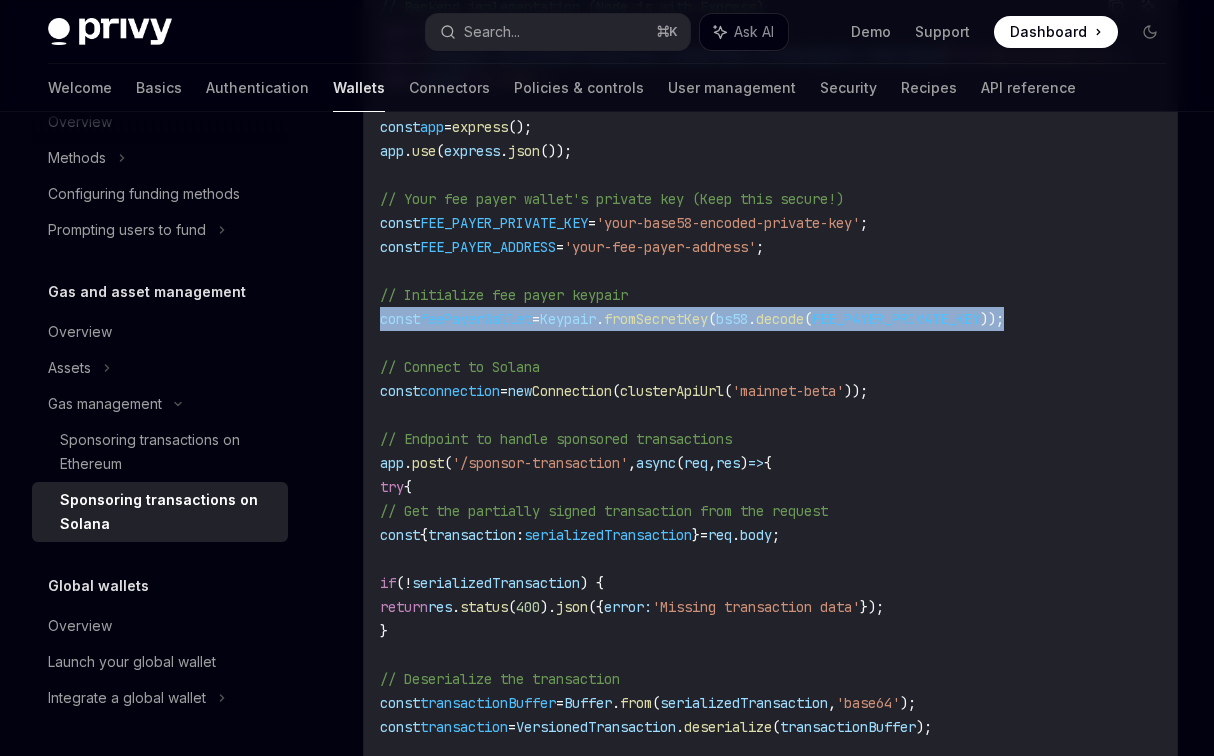 drag, startPoint x: 1092, startPoint y: 327, endPoint x: 375, endPoint y: 329, distance: 717.0028 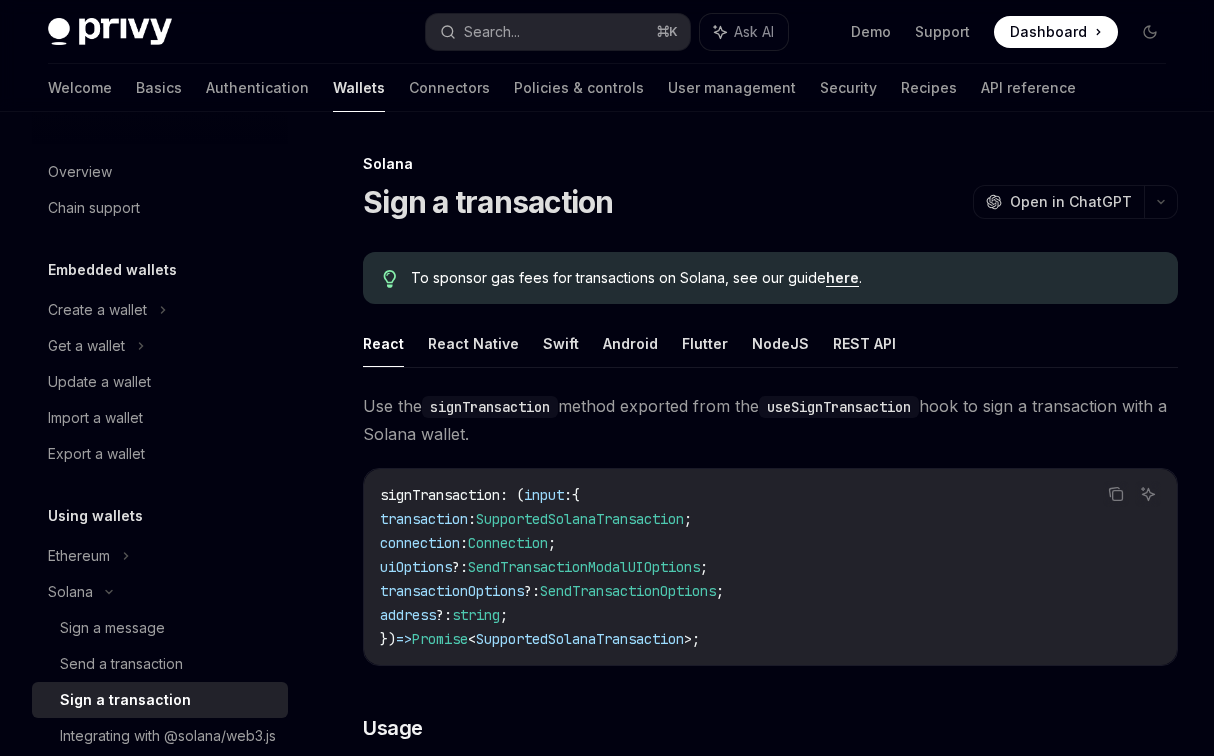 scroll, scrollTop: 2539, scrollLeft: 0, axis: vertical 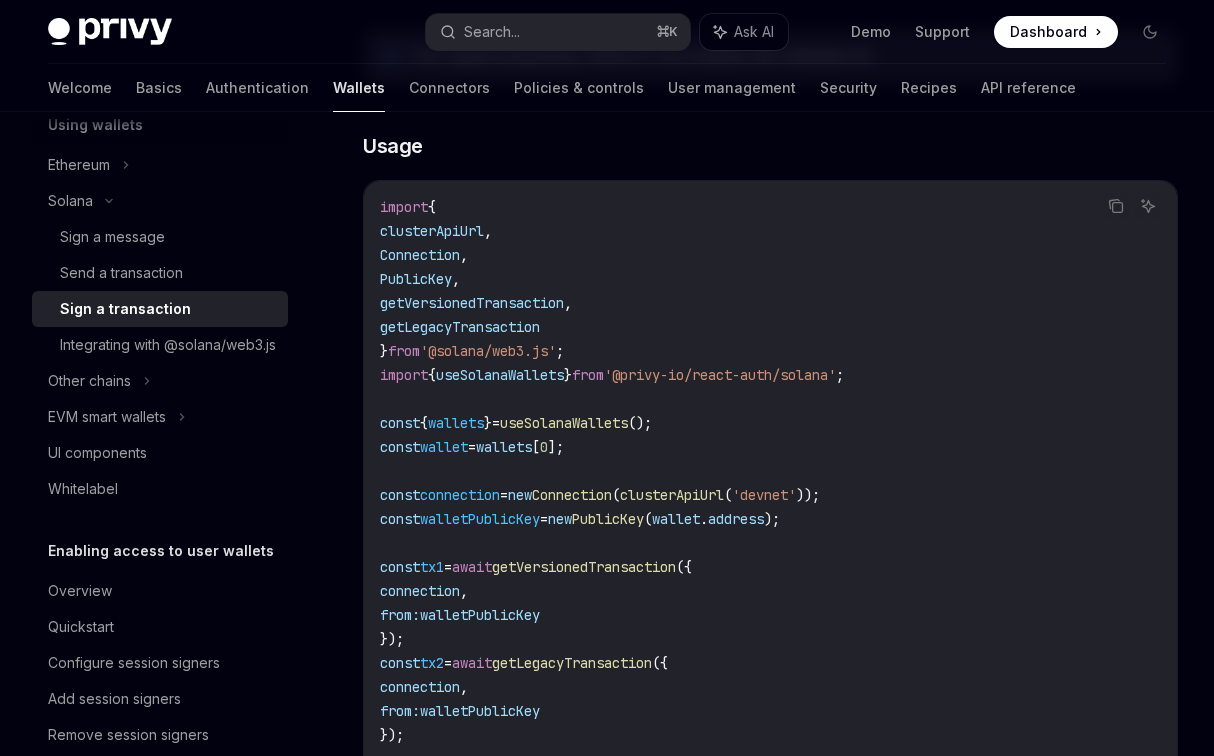 click on "Sign a transaction" at bounding box center (168, 309) 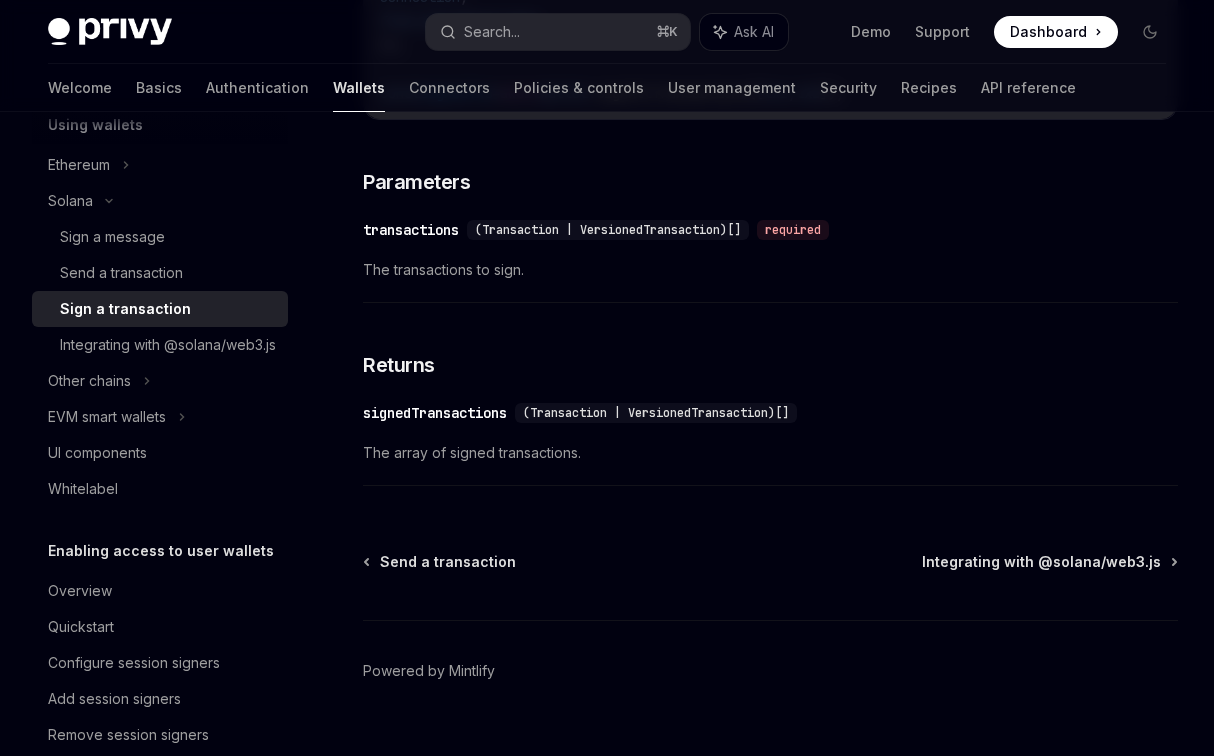 scroll, scrollTop: 3114, scrollLeft: 0, axis: vertical 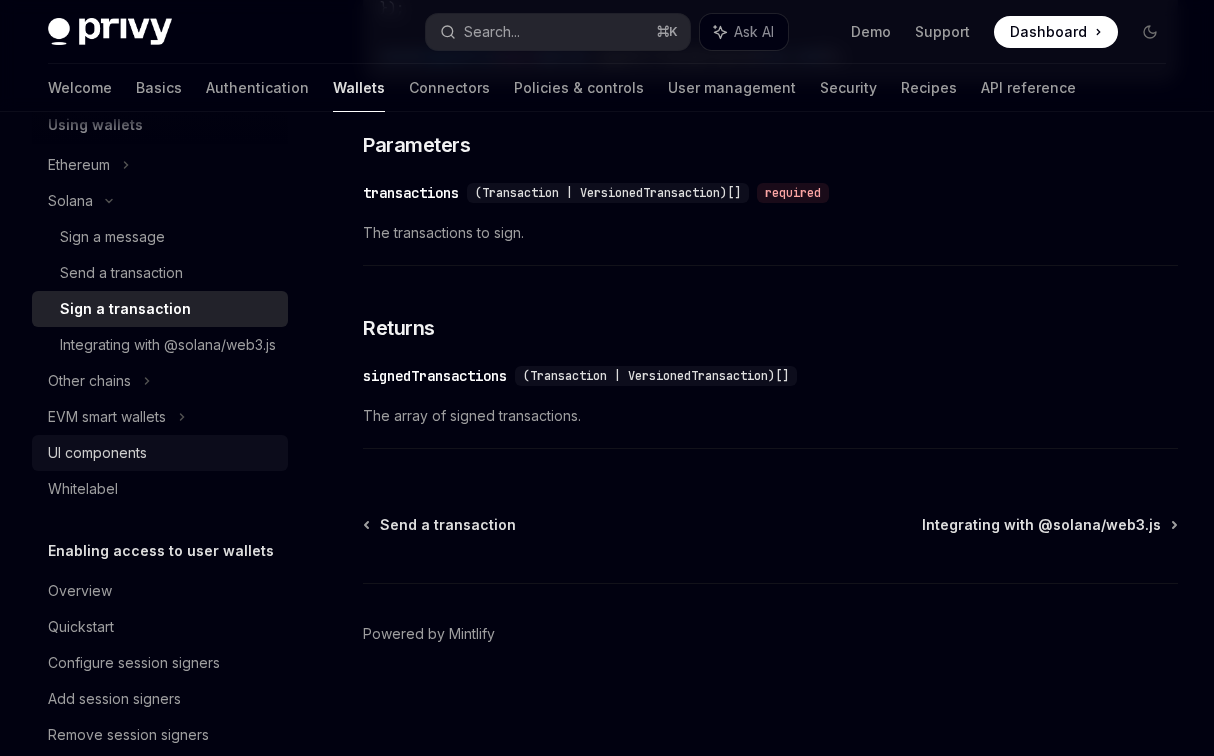 click on "UI components" at bounding box center [97, 453] 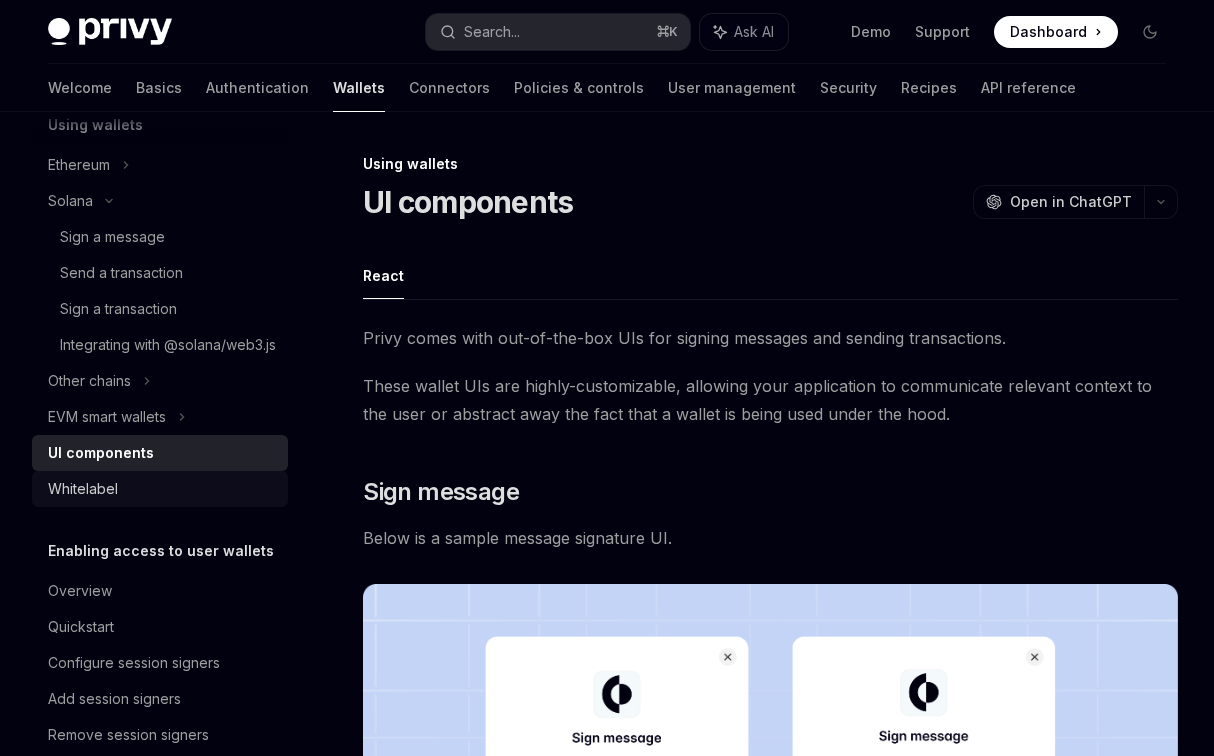click on "Whitelabel" at bounding box center [160, 489] 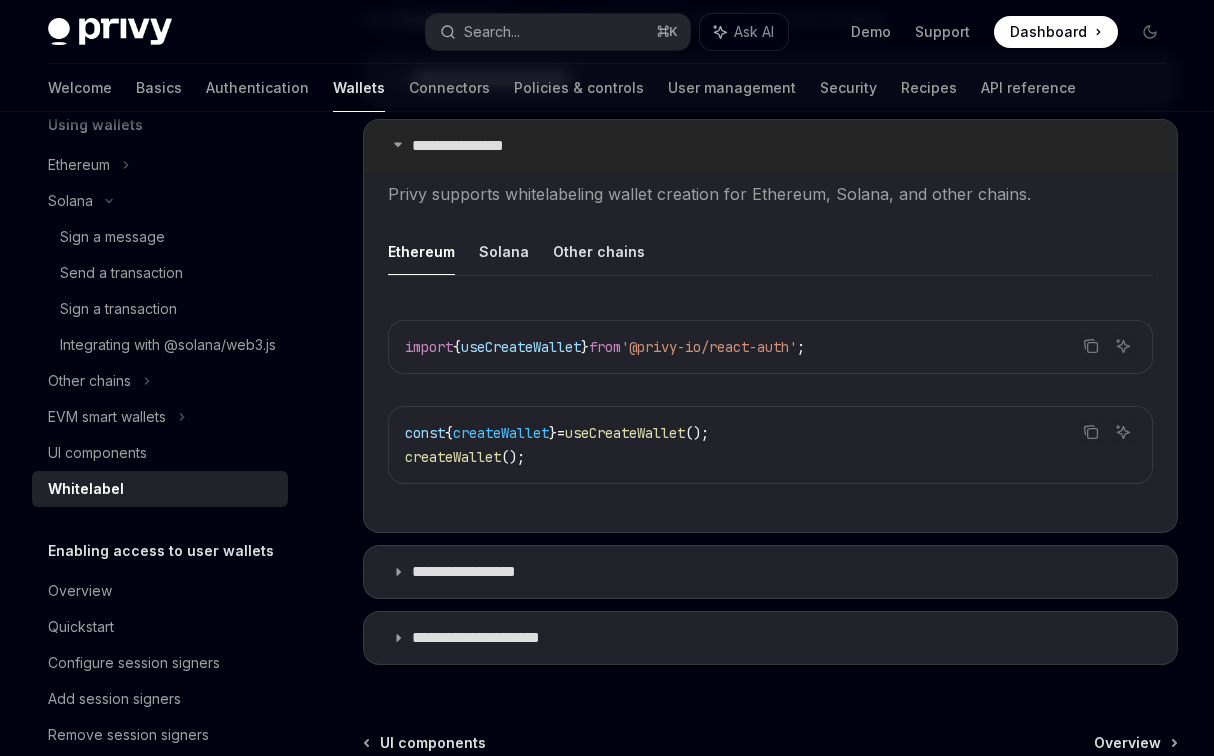scroll, scrollTop: 585, scrollLeft: 0, axis: vertical 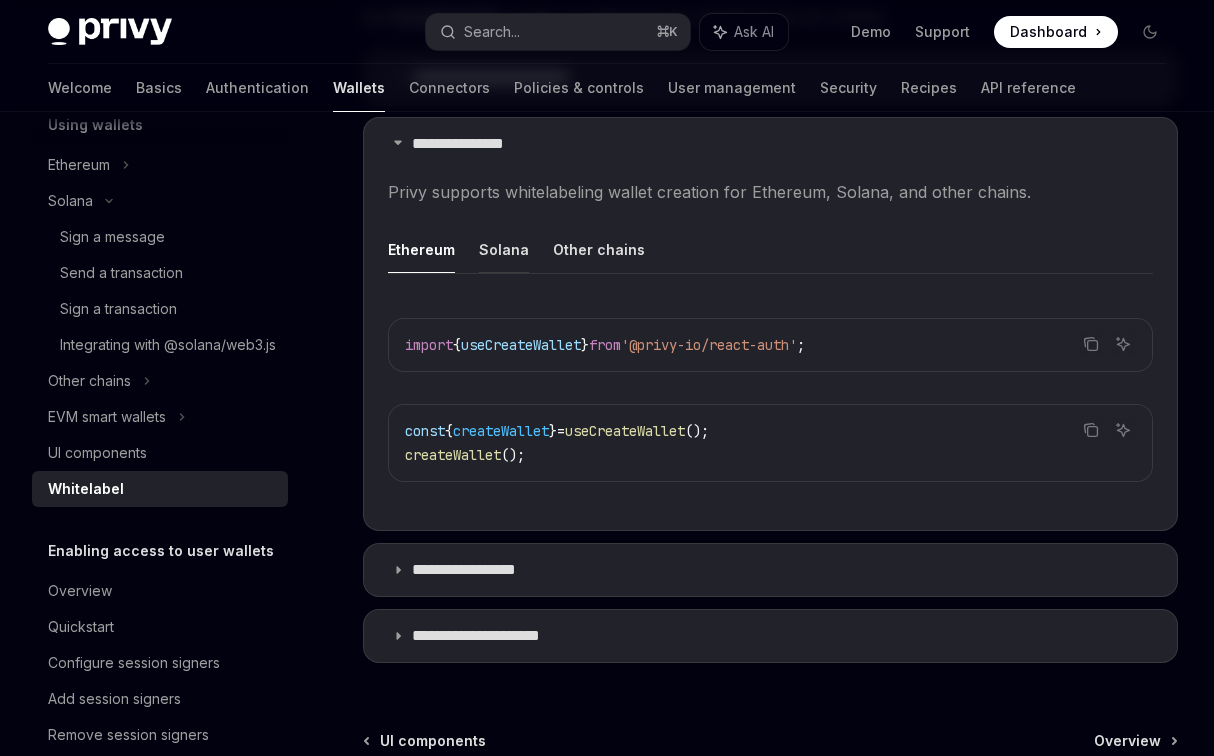 click on "Solana" at bounding box center [504, 249] 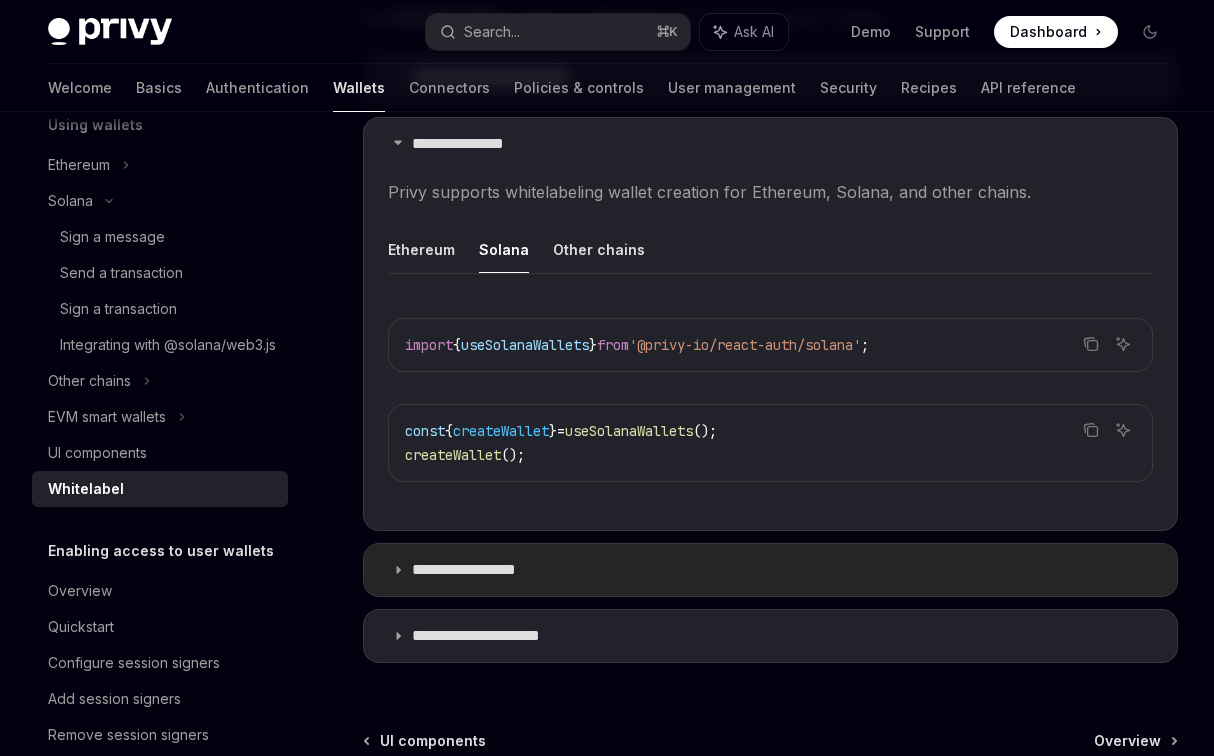 click on "**********" at bounding box center (770, 570) 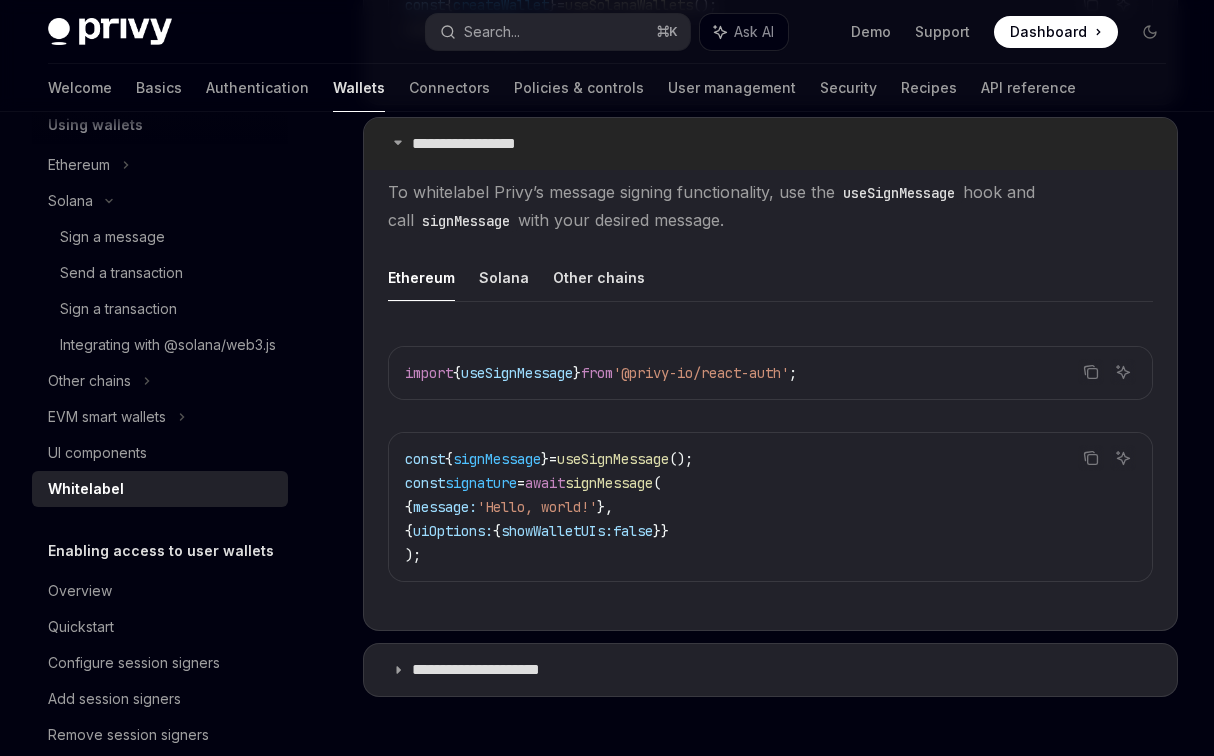 scroll, scrollTop: 1261, scrollLeft: 0, axis: vertical 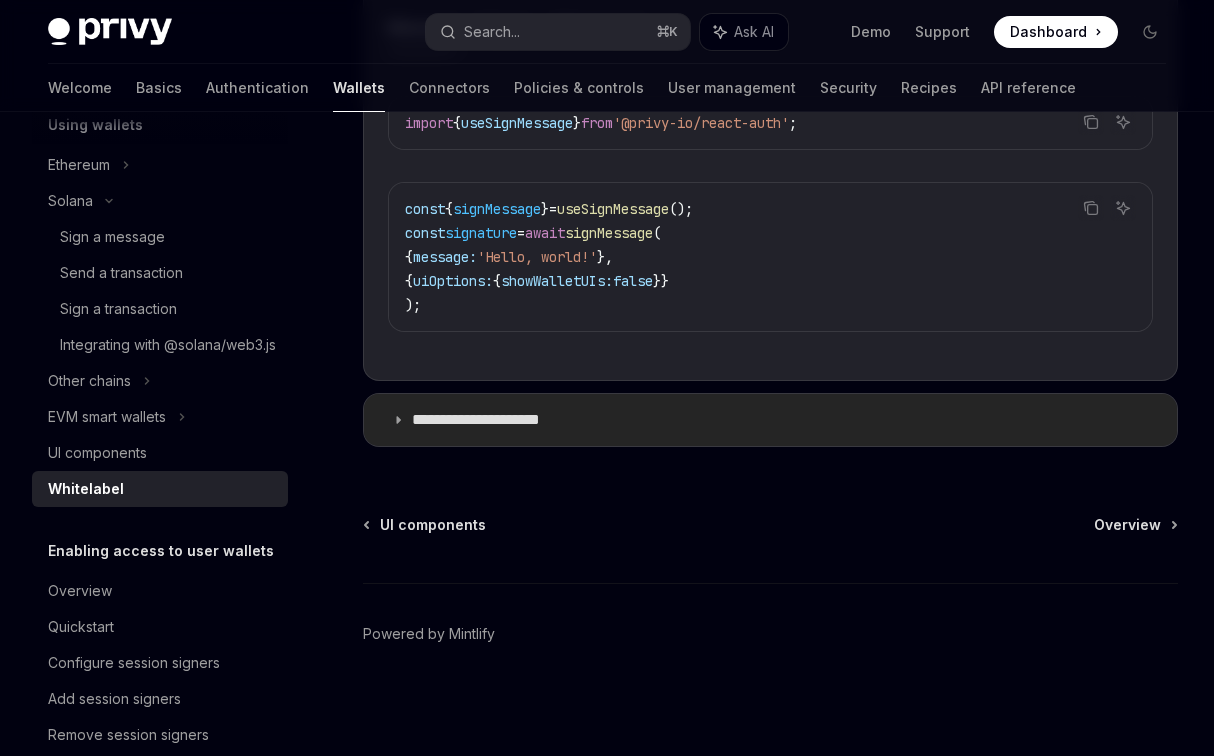 click on "**********" at bounding box center [770, 420] 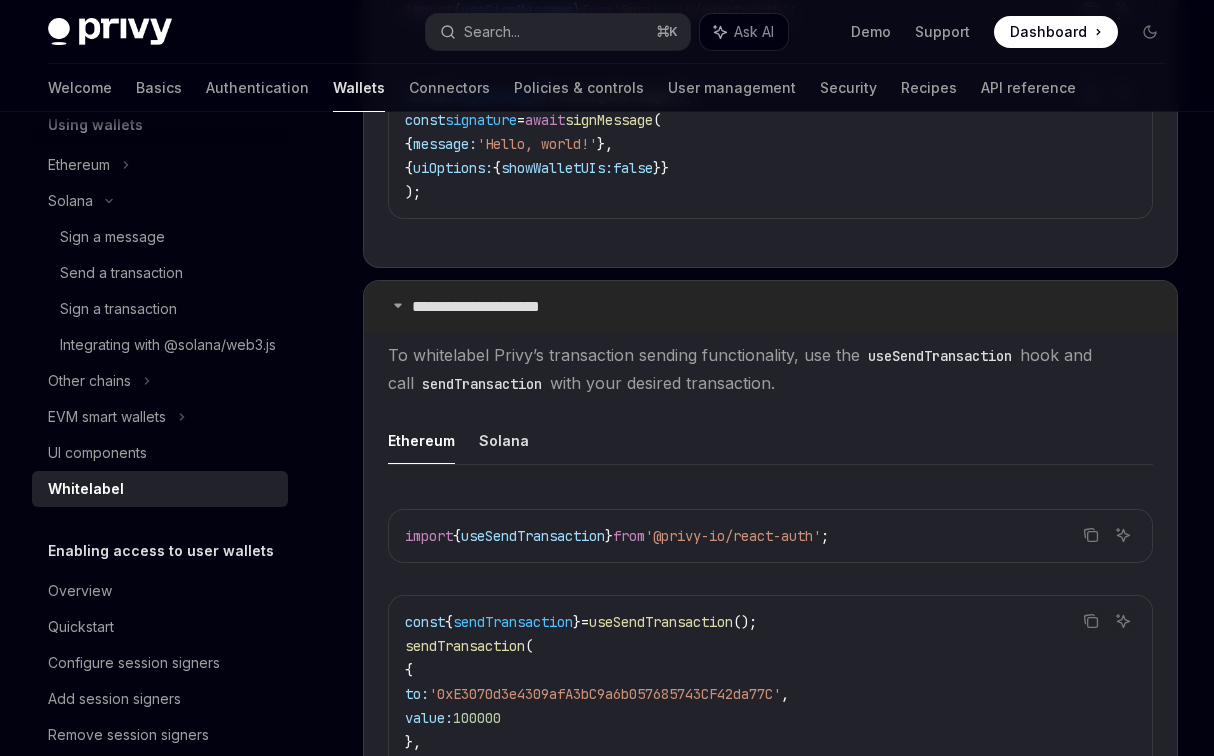 scroll, scrollTop: 1400, scrollLeft: 0, axis: vertical 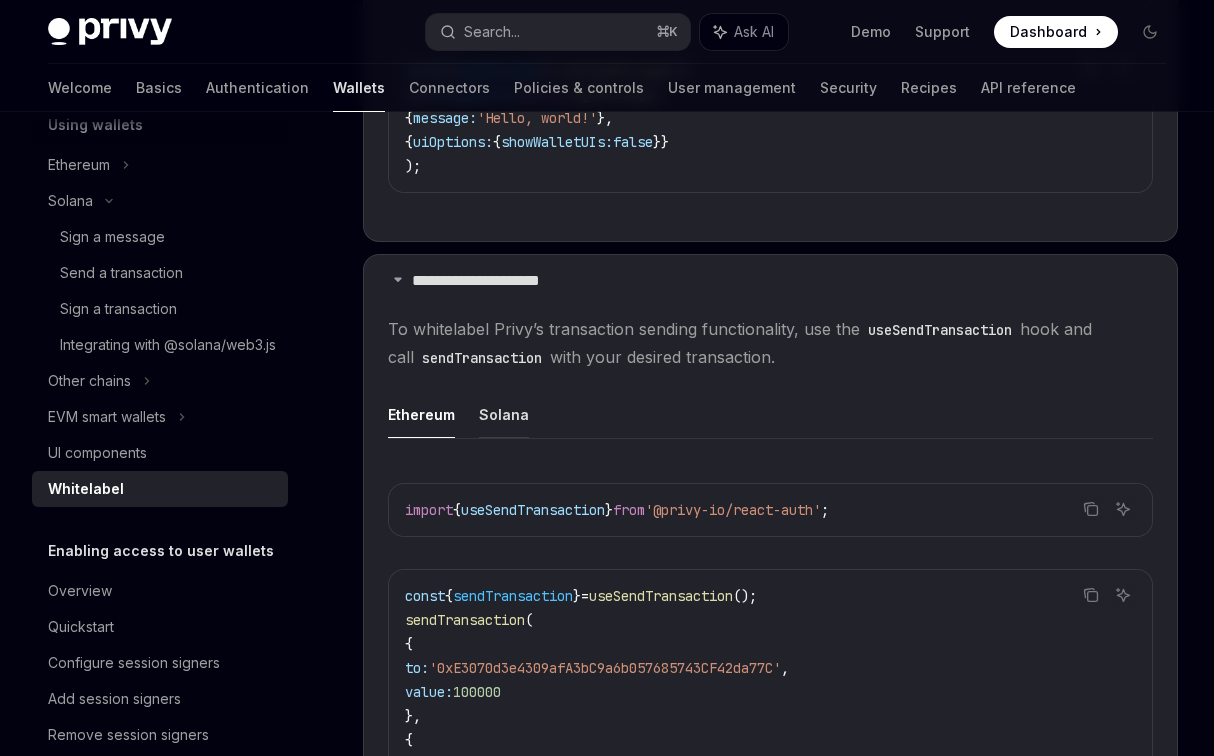 click on "Solana" at bounding box center [504, 414] 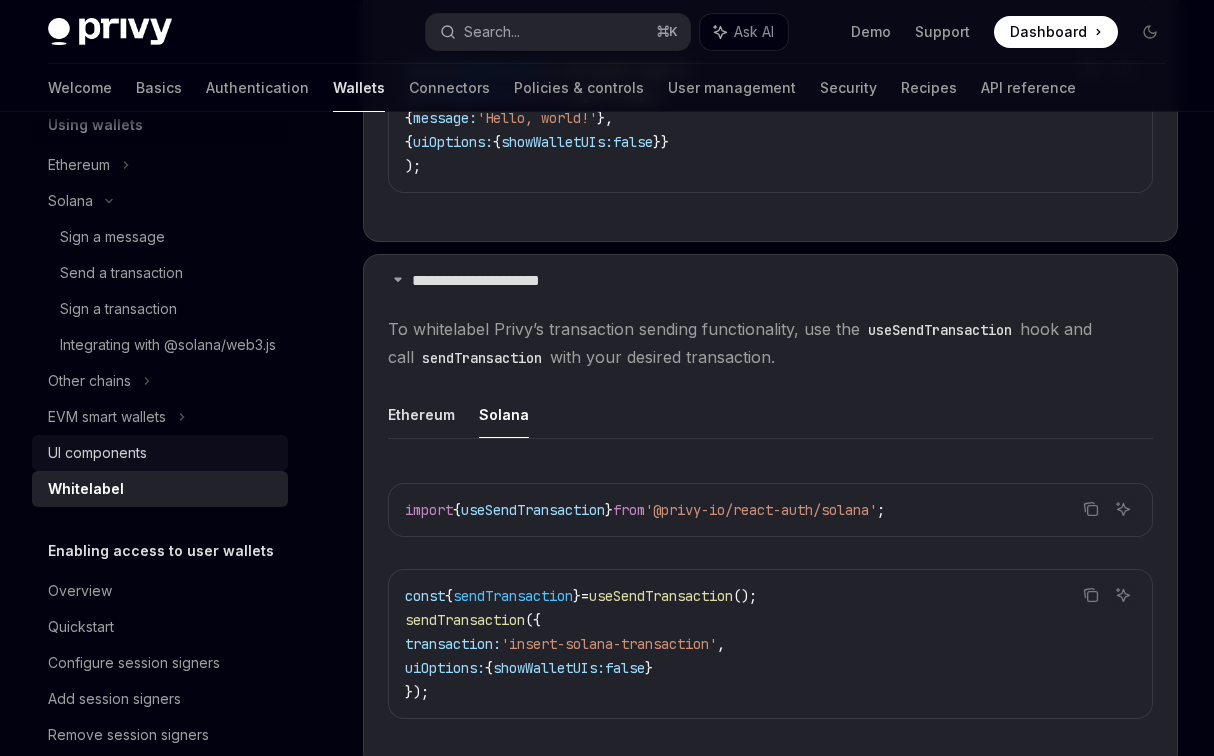 click on "UI components" at bounding box center [160, 453] 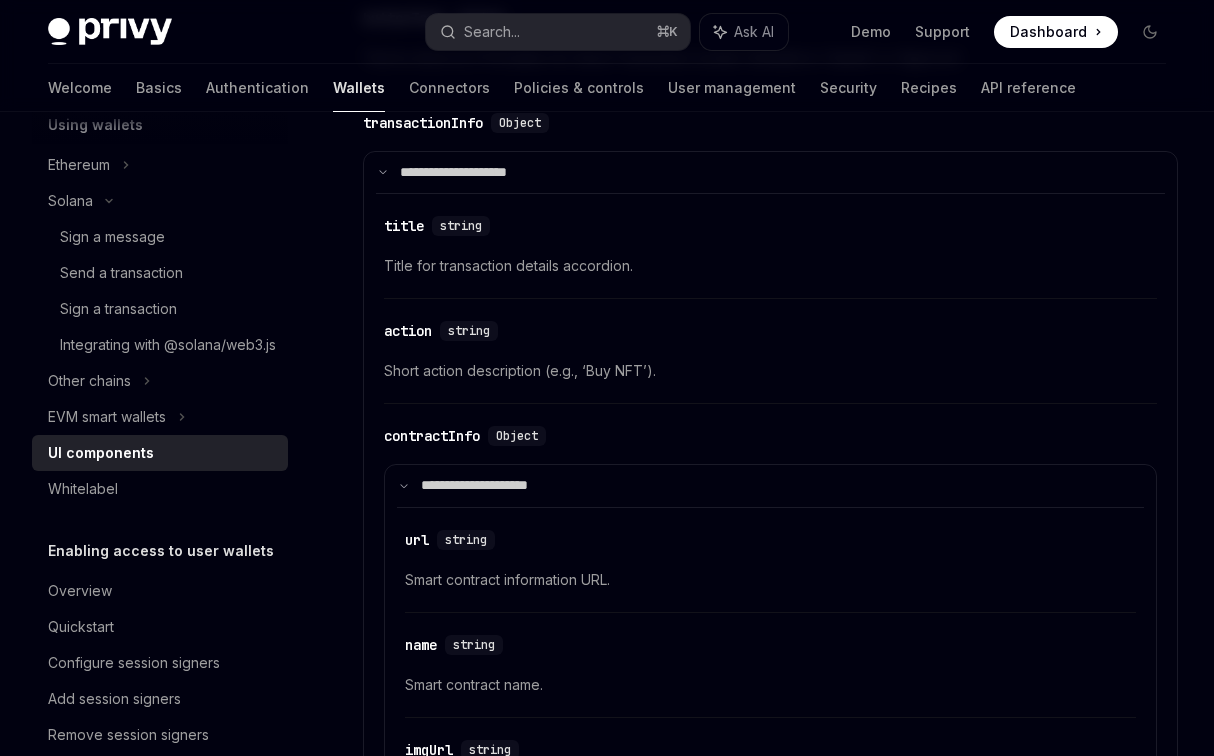 scroll, scrollTop: 3459, scrollLeft: 0, axis: vertical 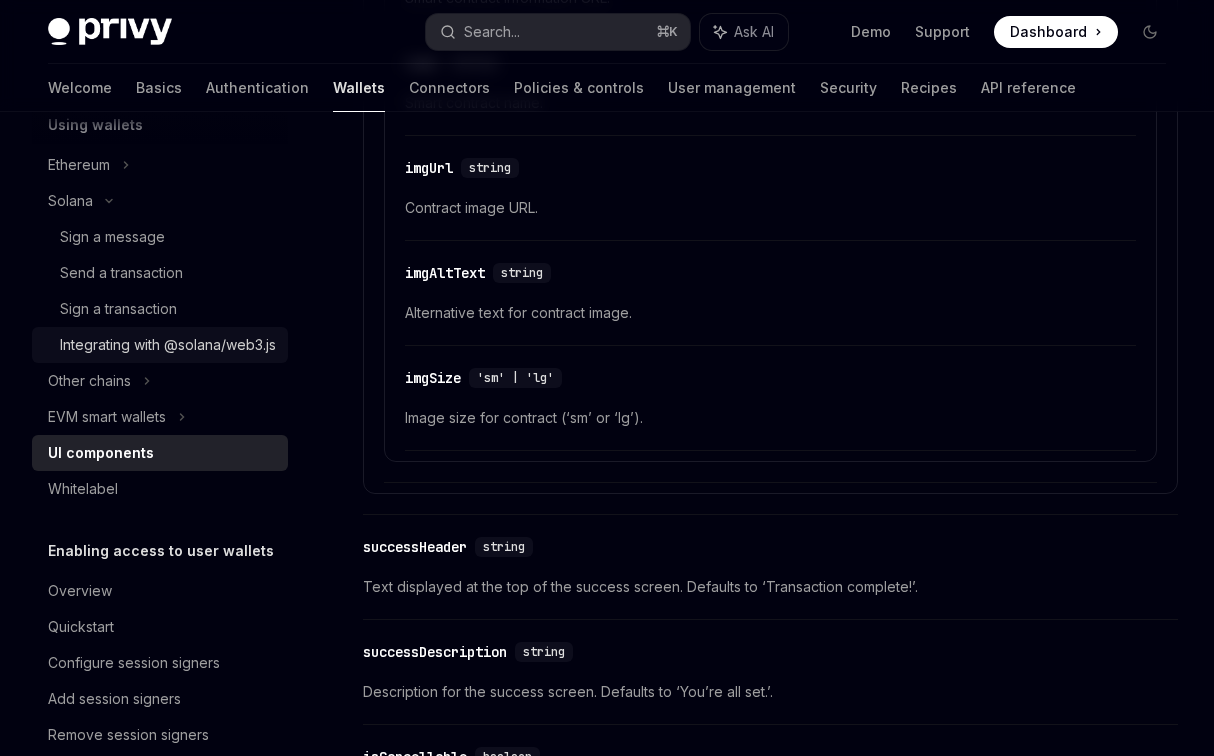 click on "Integrating with @solana/web3.js" at bounding box center (168, 345) 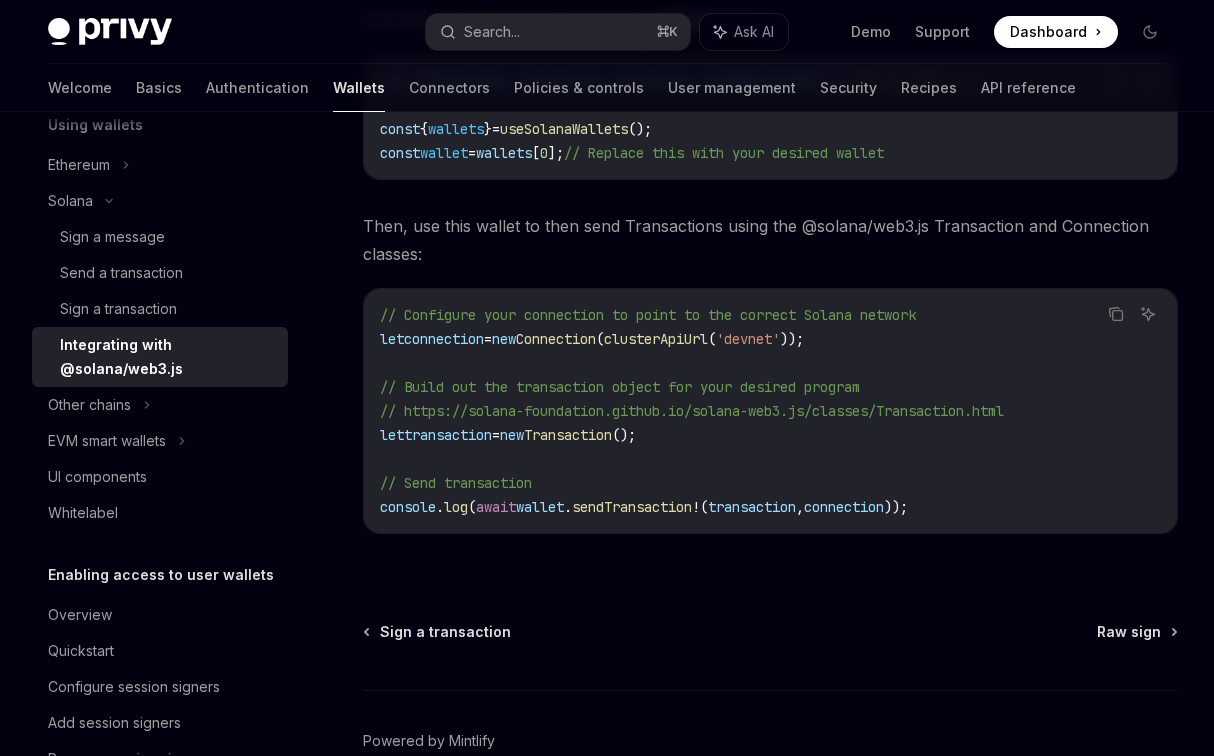scroll, scrollTop: 455, scrollLeft: 0, axis: vertical 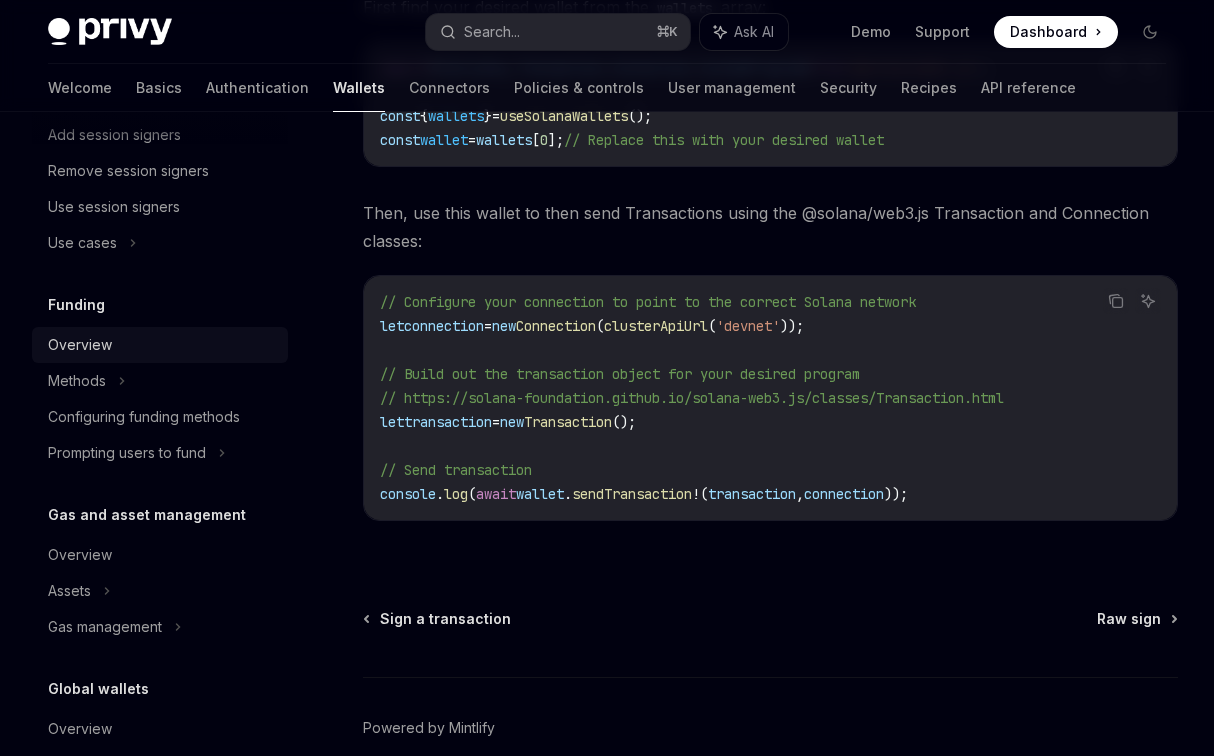 click on "Overview" at bounding box center (80, 345) 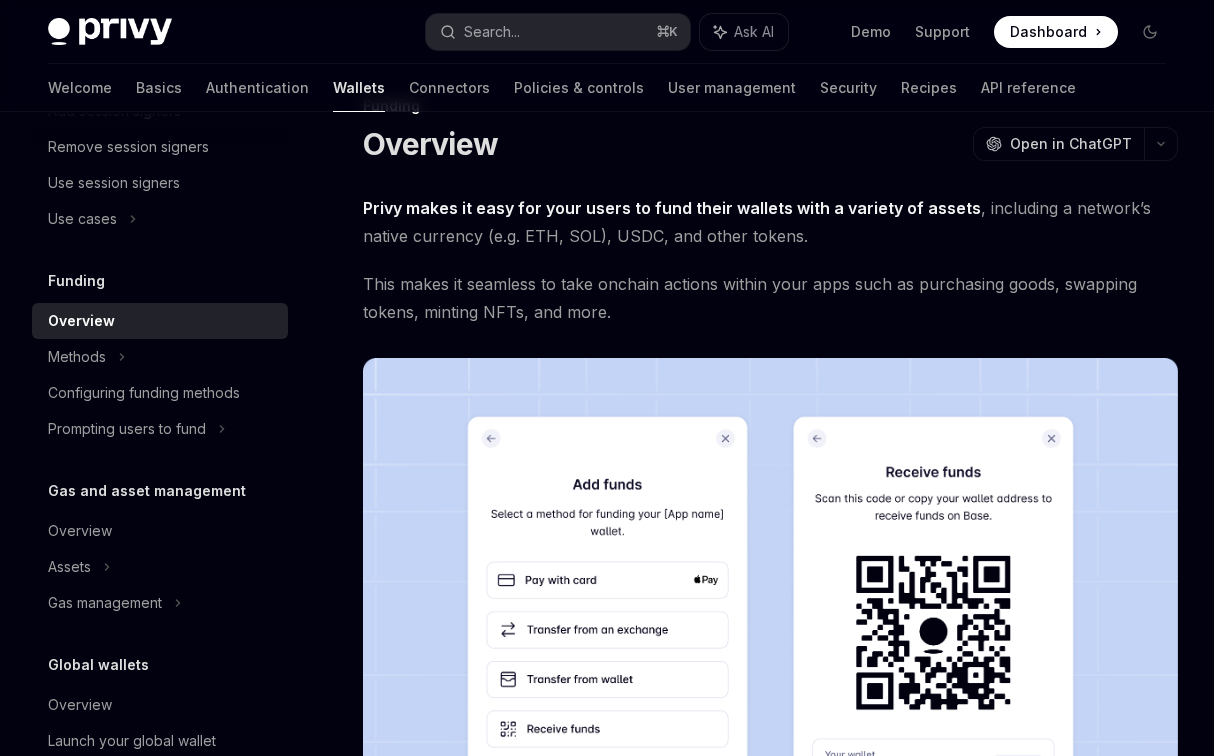 scroll, scrollTop: 30, scrollLeft: 0, axis: vertical 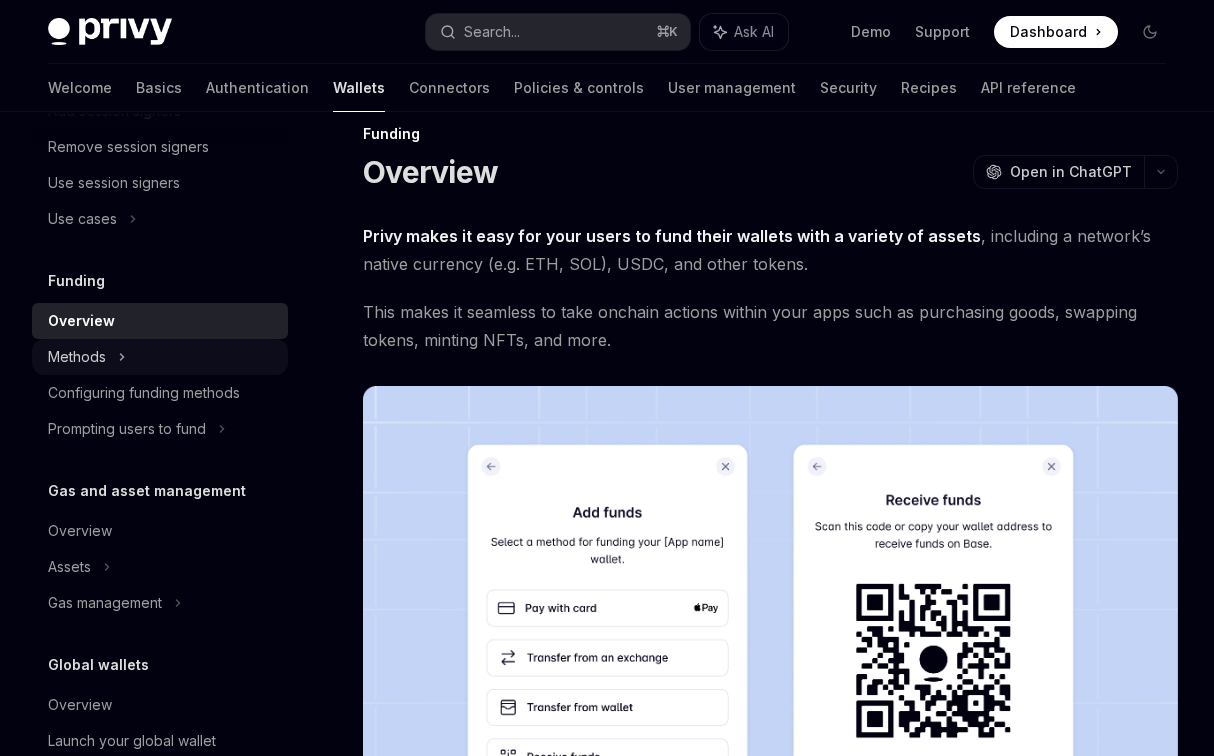 click on "Methods" at bounding box center (160, -633) 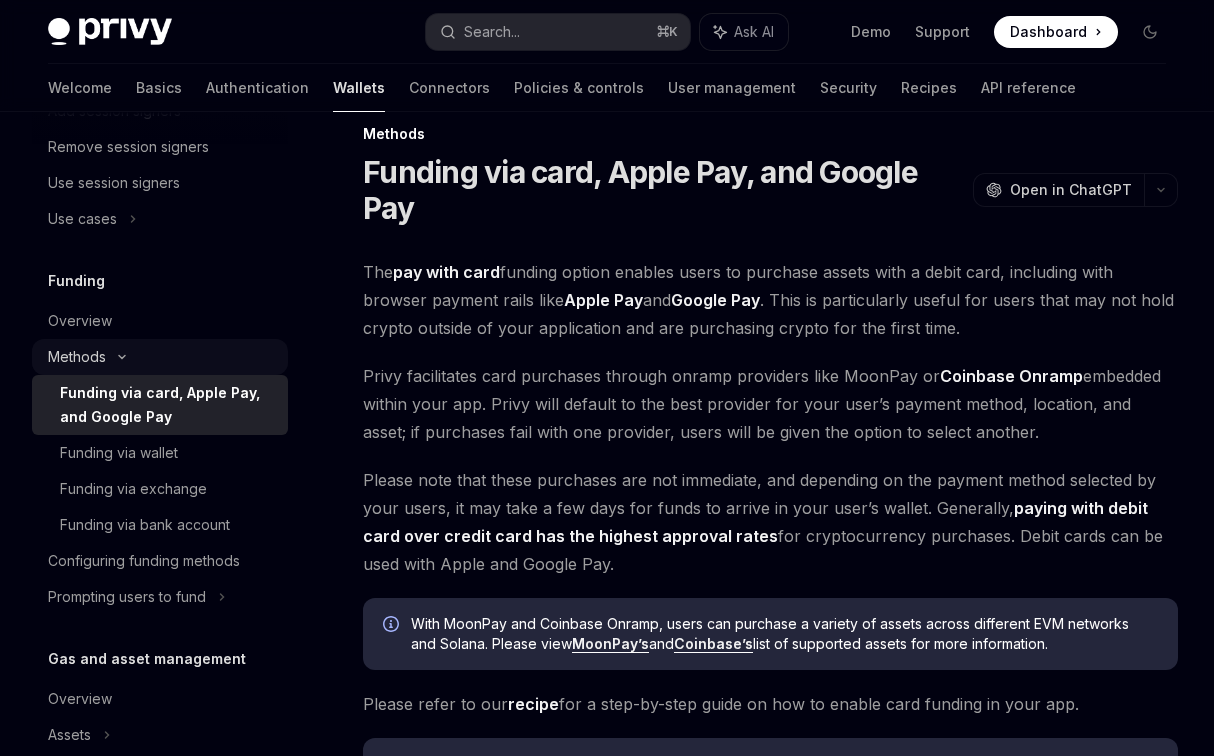 click on "Methods" at bounding box center (160, -633) 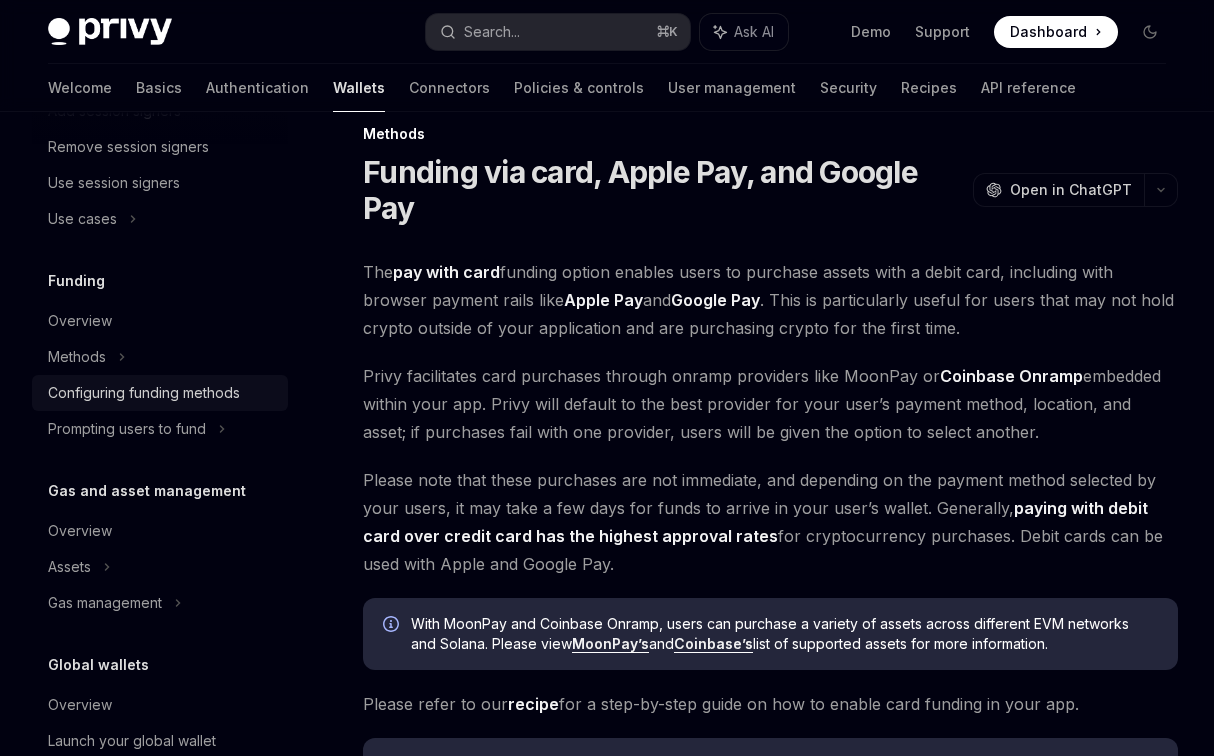 click on "Configuring funding methods" at bounding box center [160, 393] 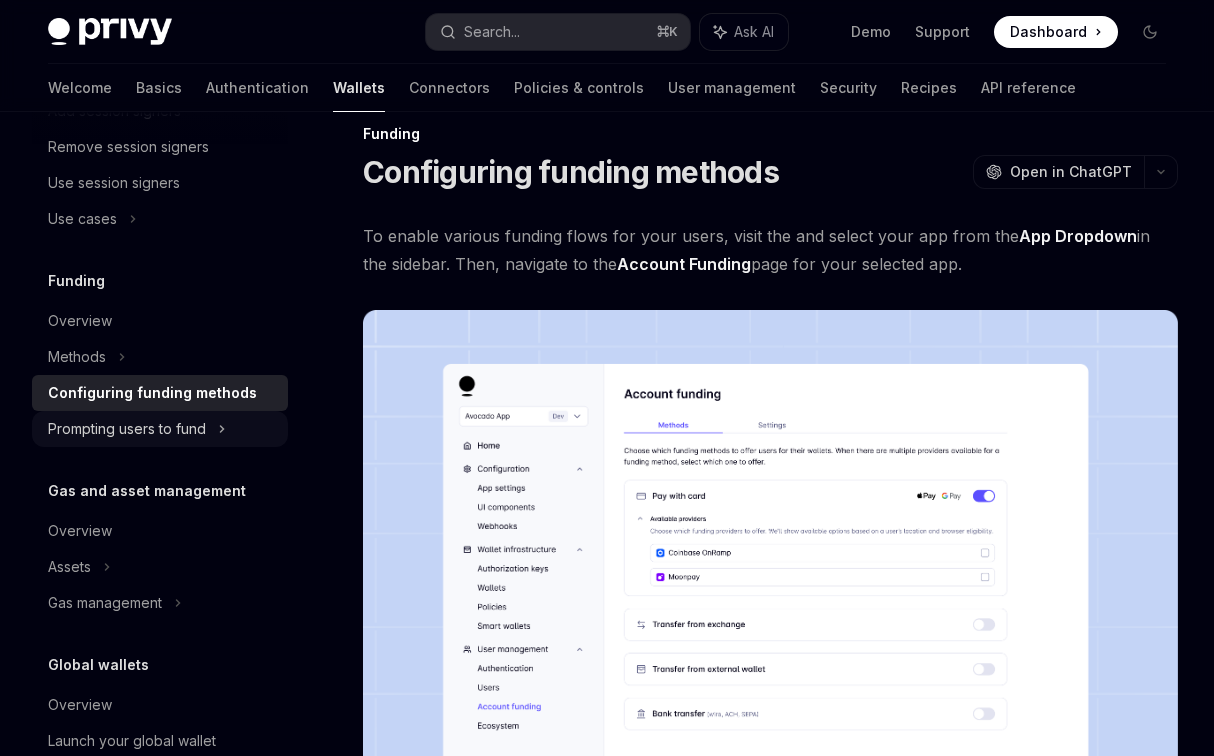 click on "Prompting users to fund" at bounding box center (160, -171) 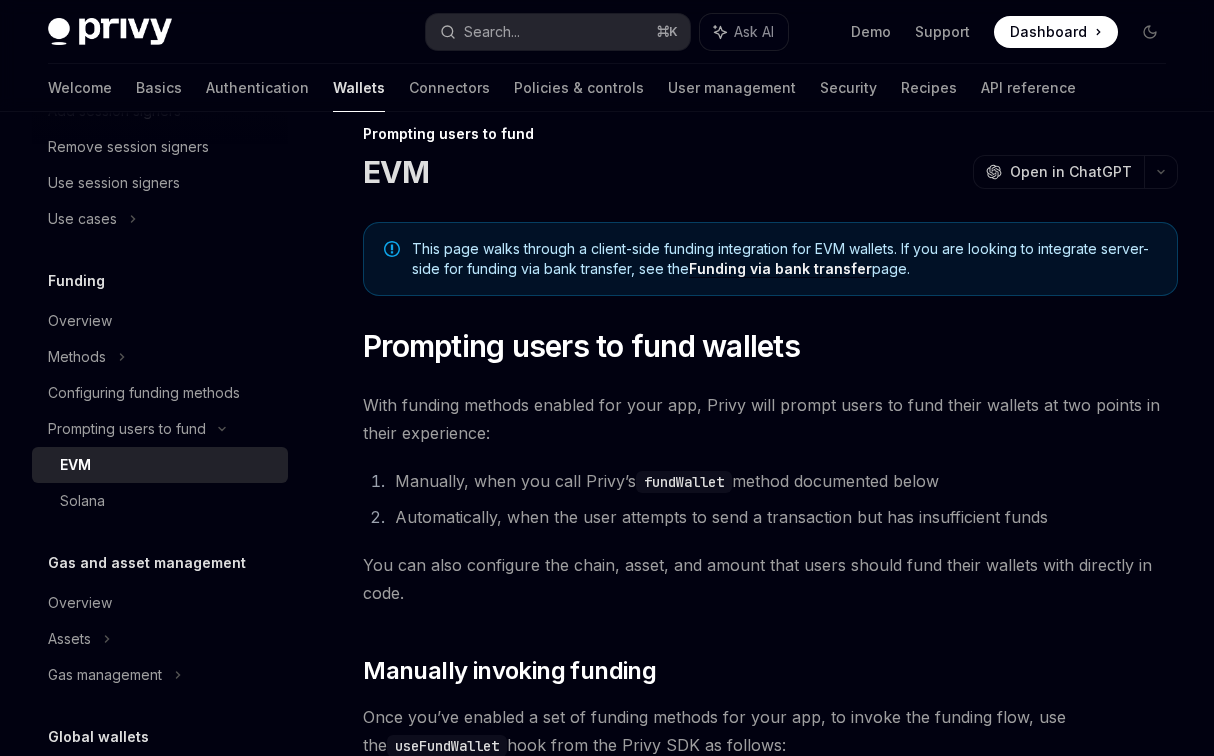 click on "EVM" at bounding box center [160, 465] 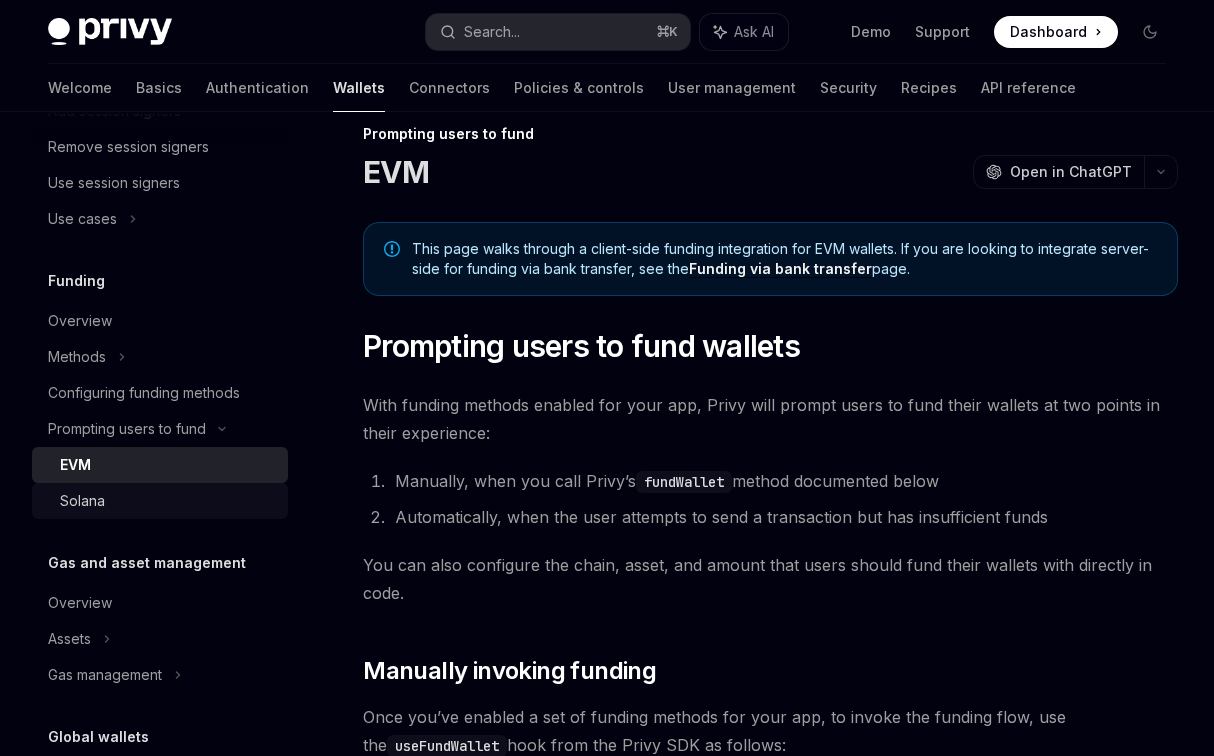 click on "Solana" at bounding box center (168, 501) 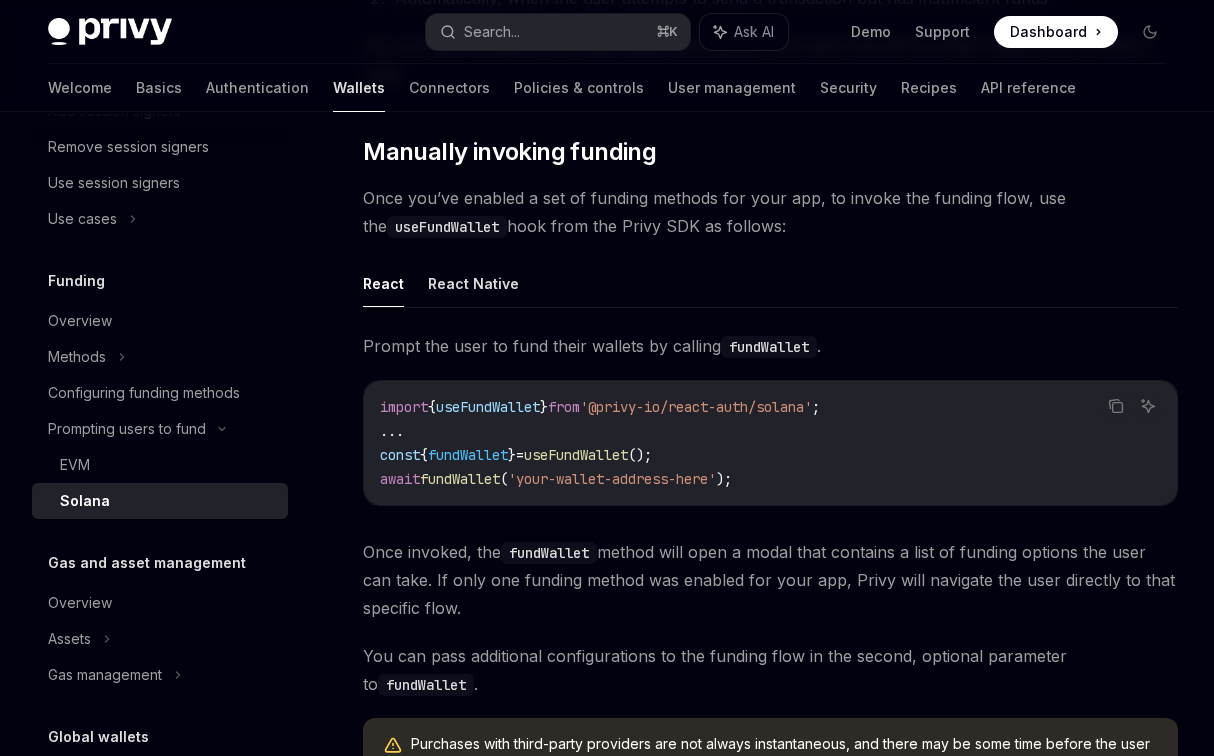scroll, scrollTop: 846, scrollLeft: 0, axis: vertical 